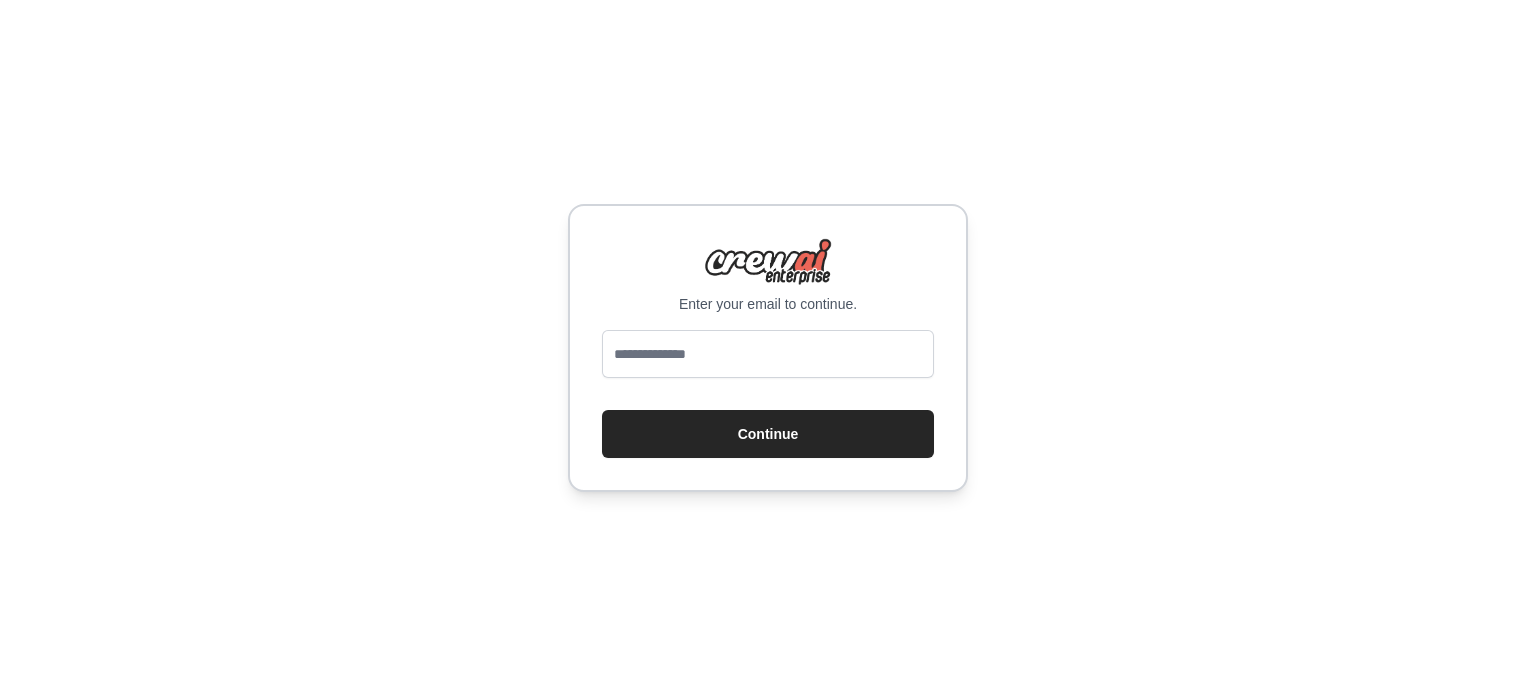 scroll, scrollTop: 0, scrollLeft: 0, axis: both 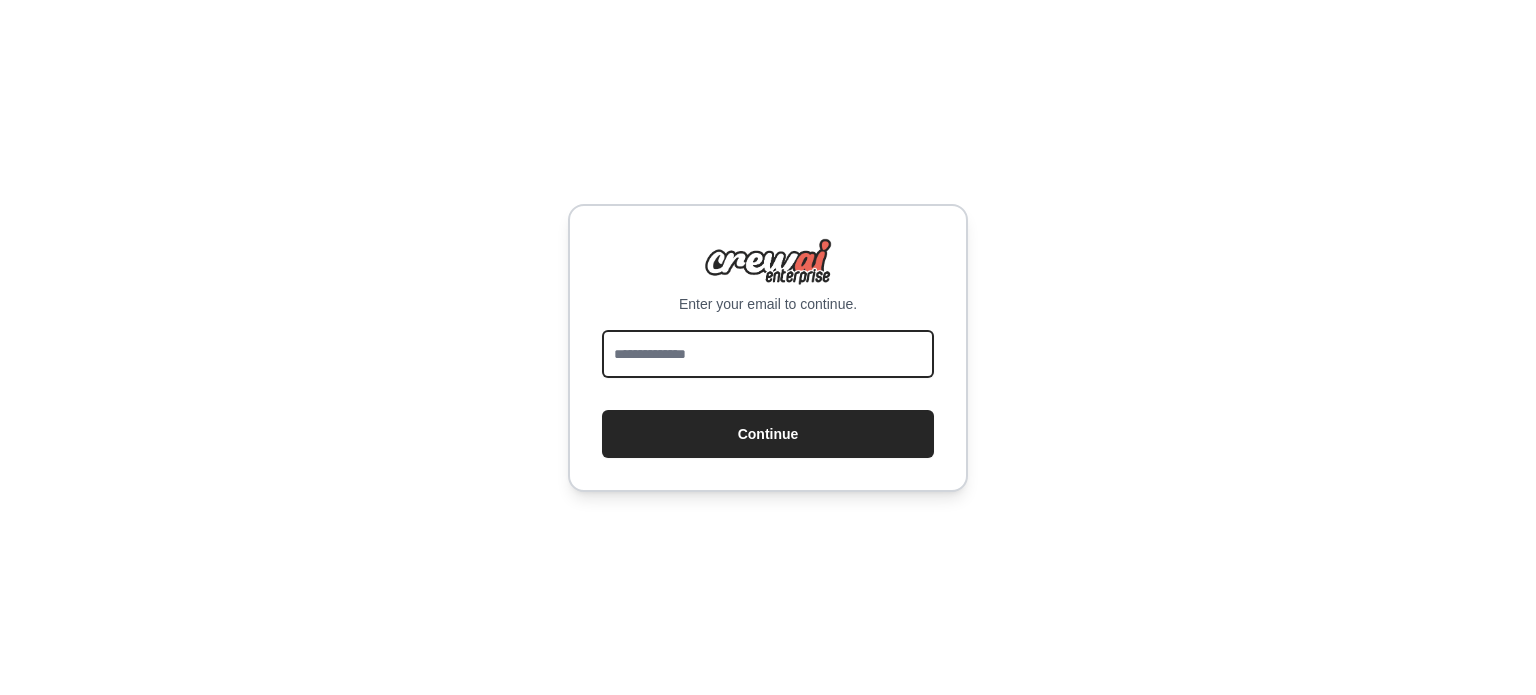 drag, startPoint x: 0, startPoint y: 0, endPoint x: 784, endPoint y: 346, distance: 856.9551 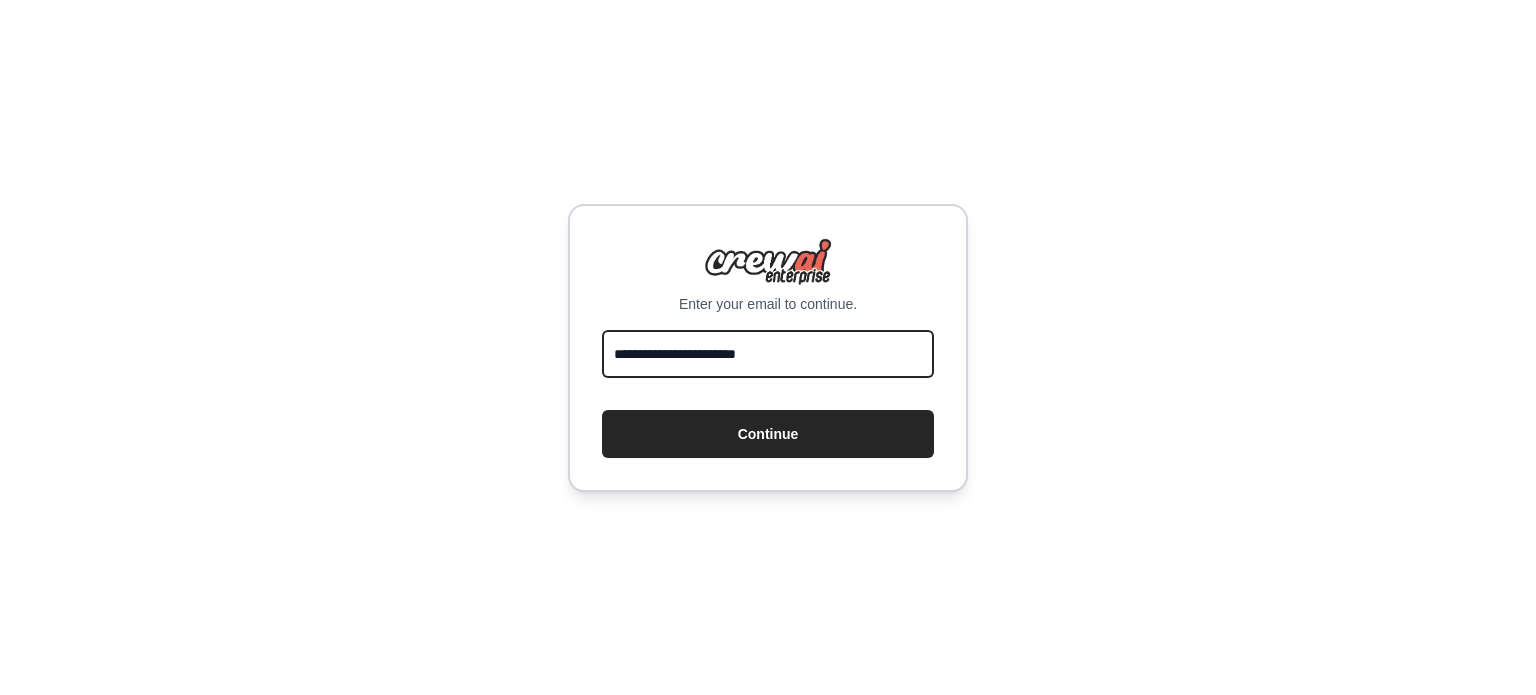 click on "Continue" at bounding box center [768, 434] 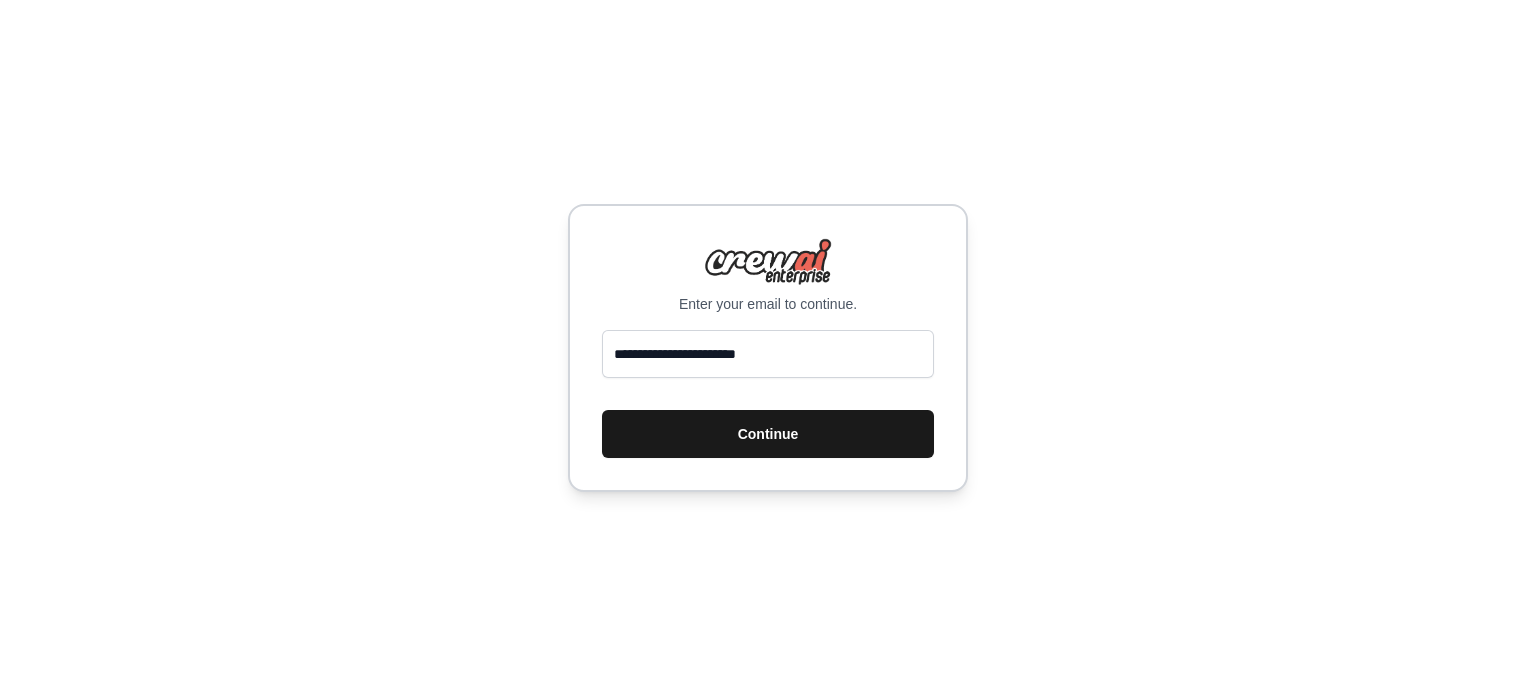 click on "Continue" at bounding box center [768, 434] 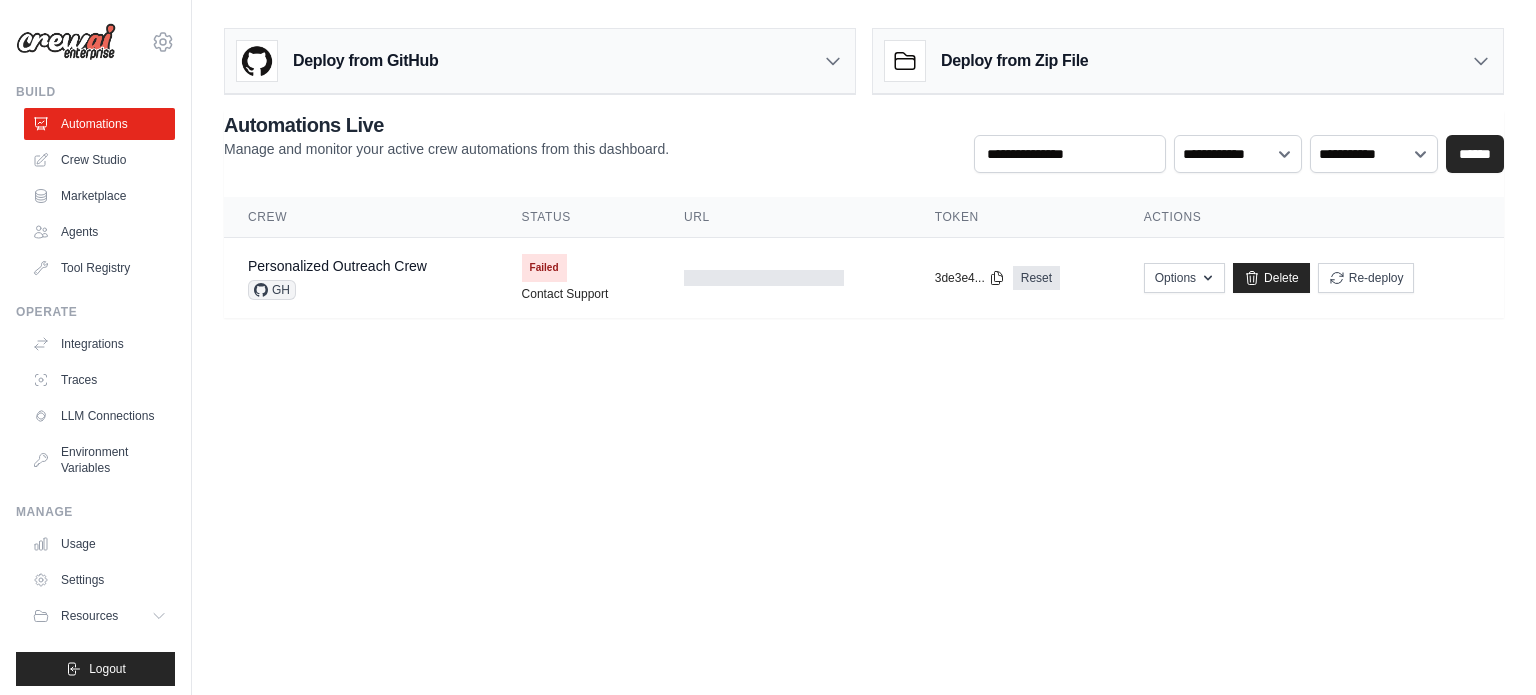 scroll, scrollTop: 0, scrollLeft: 0, axis: both 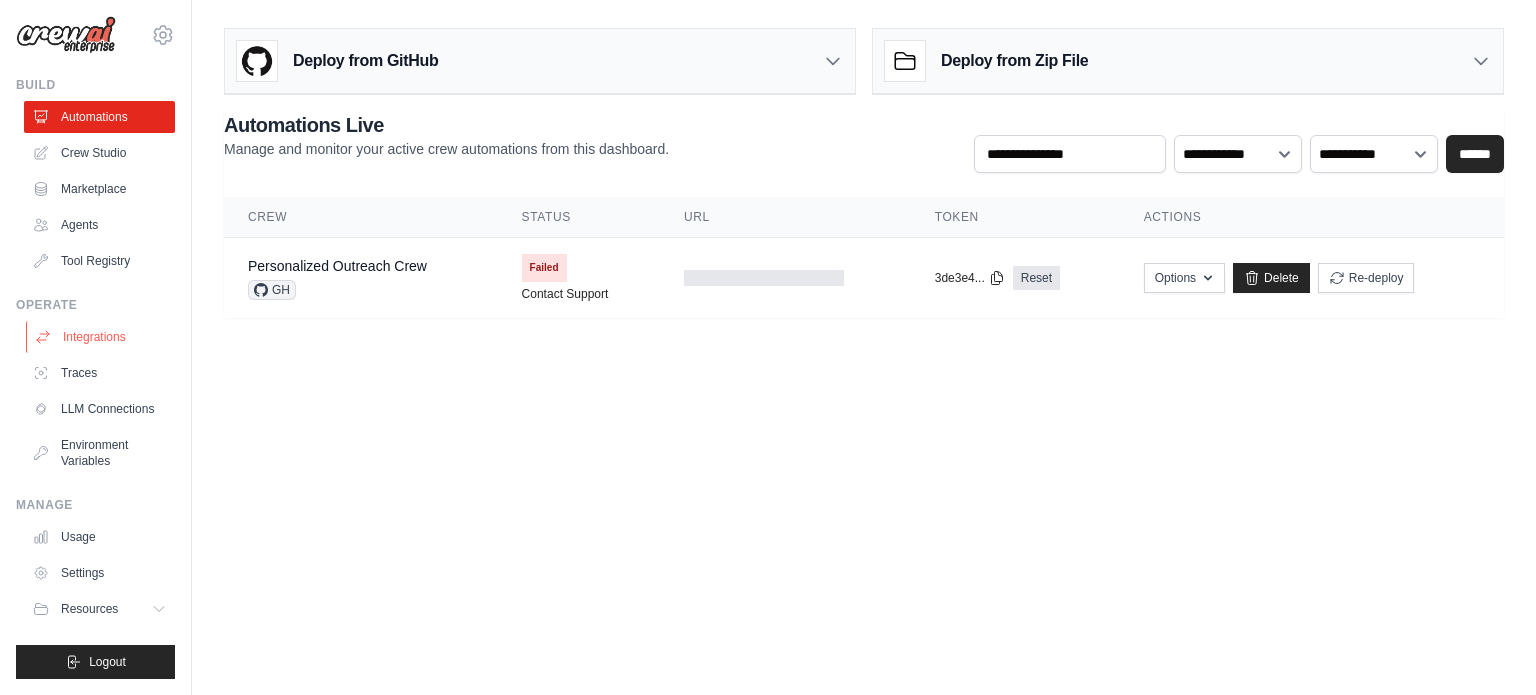 click on "Integrations" at bounding box center (101, 337) 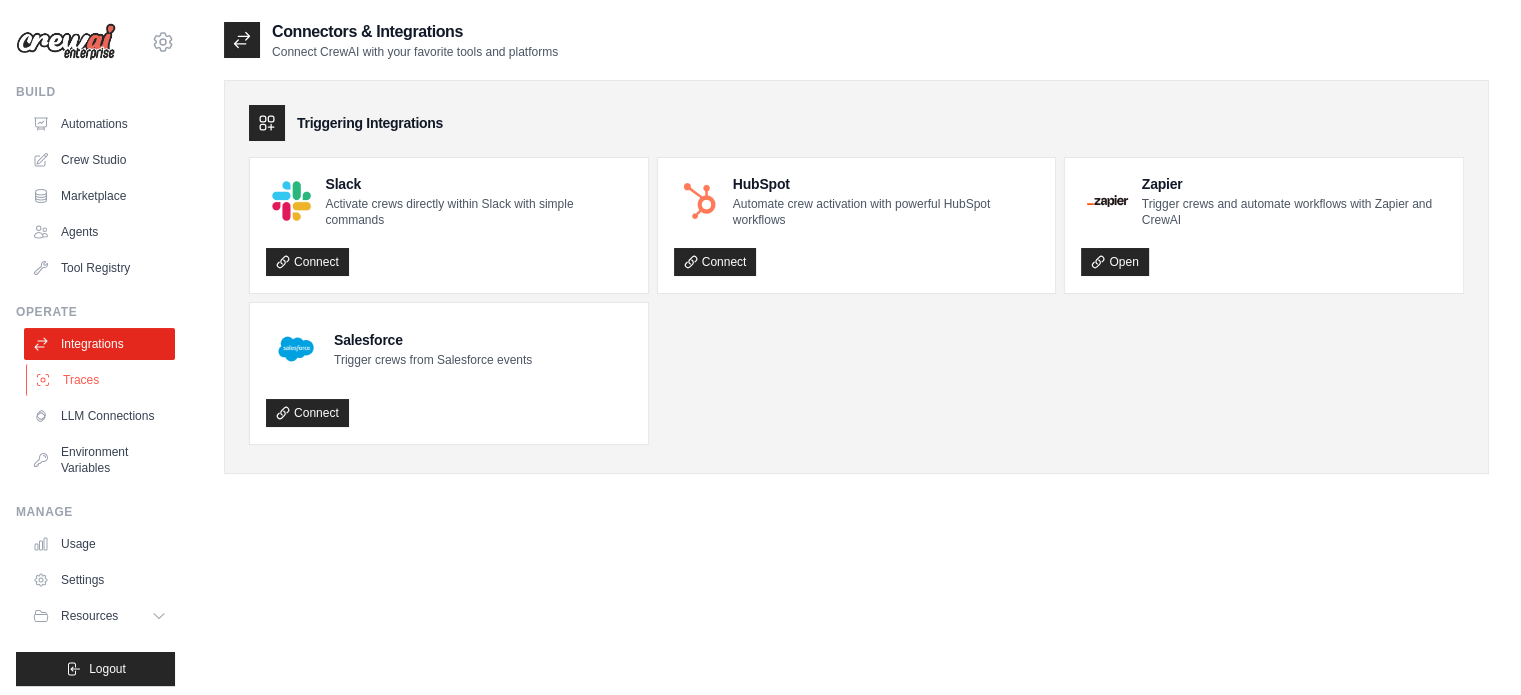 click on "Traces" at bounding box center [101, 380] 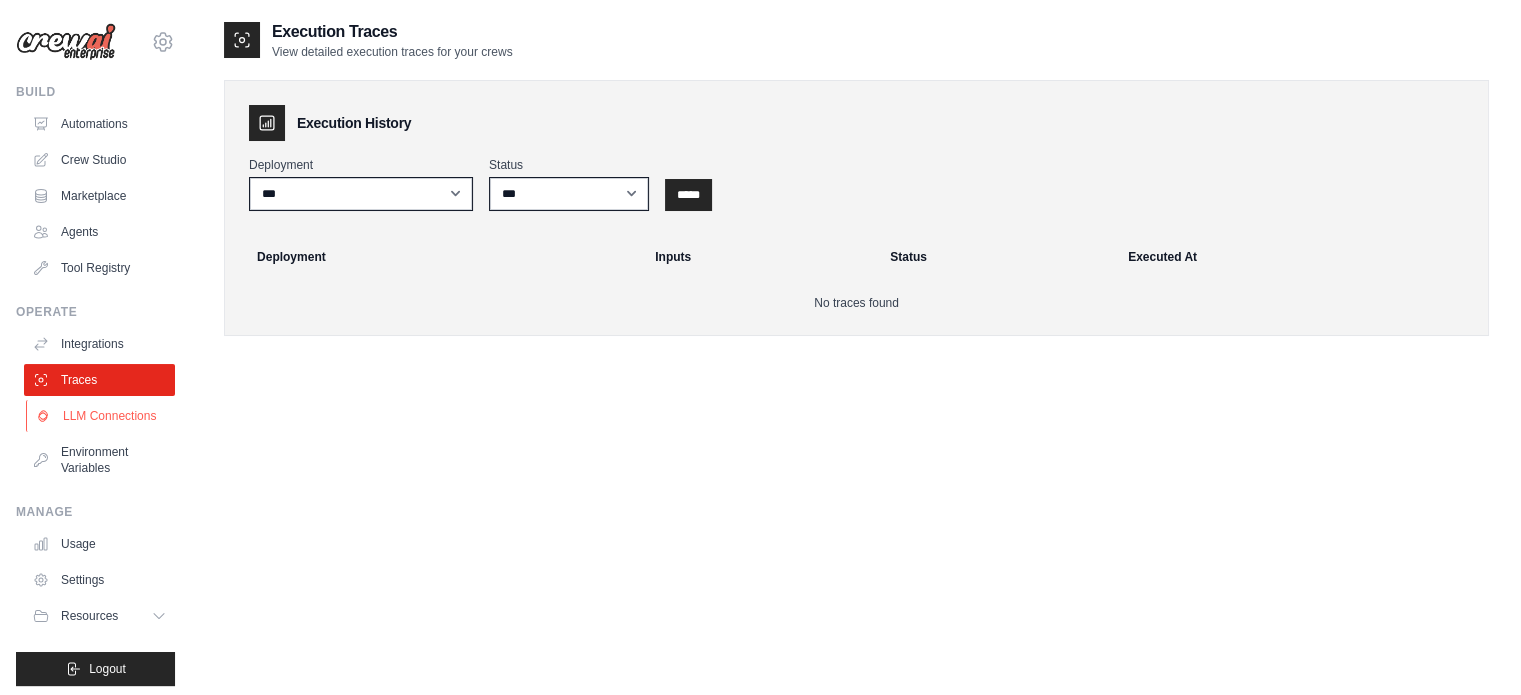 click on "LLM Connections" at bounding box center (101, 416) 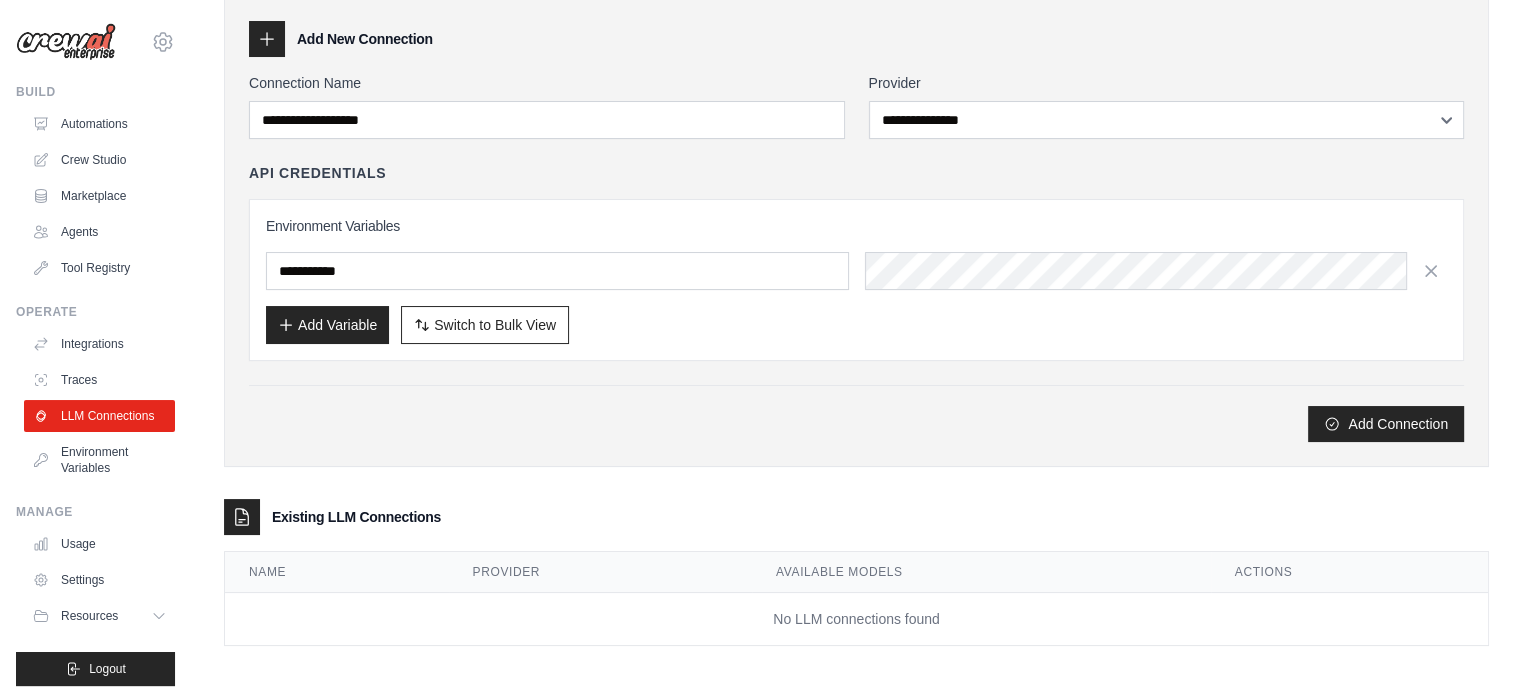 scroll, scrollTop: 0, scrollLeft: 0, axis: both 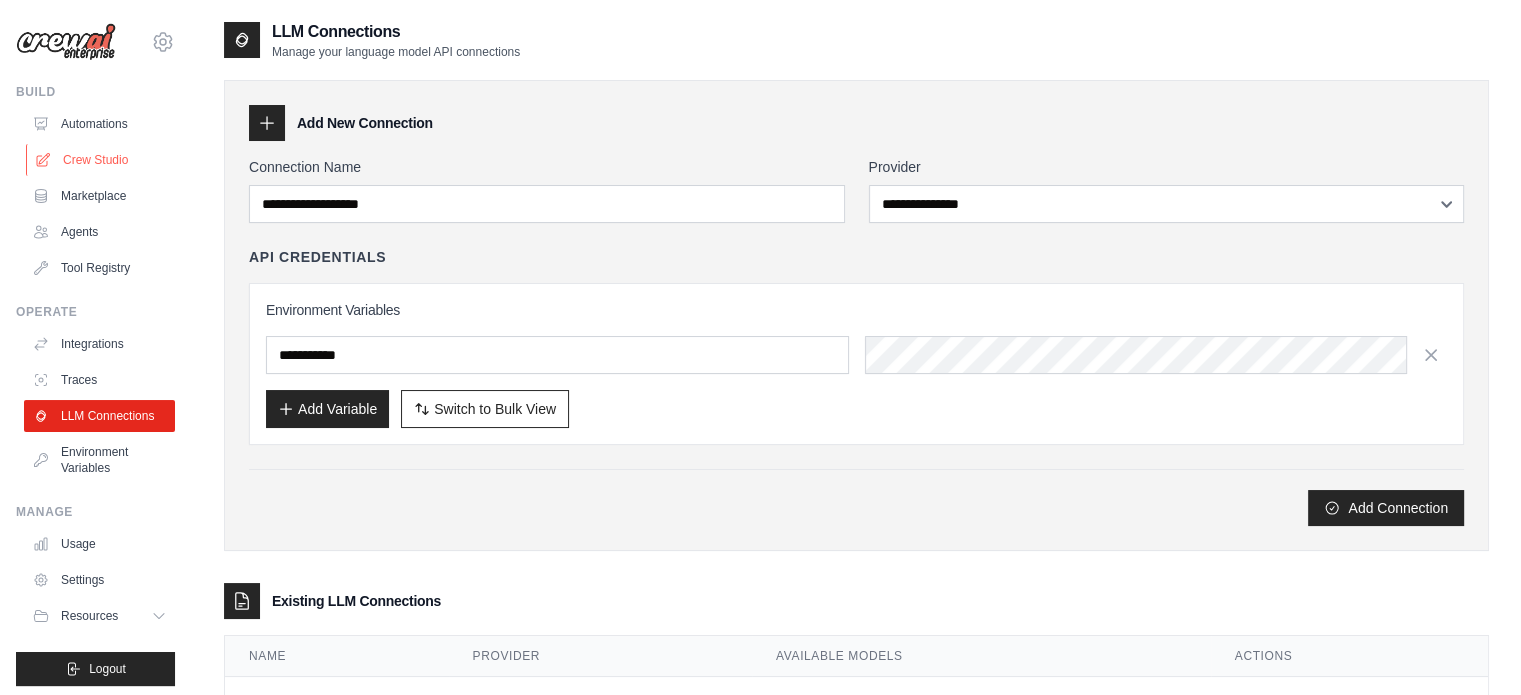 click on "Crew Studio" at bounding box center [101, 160] 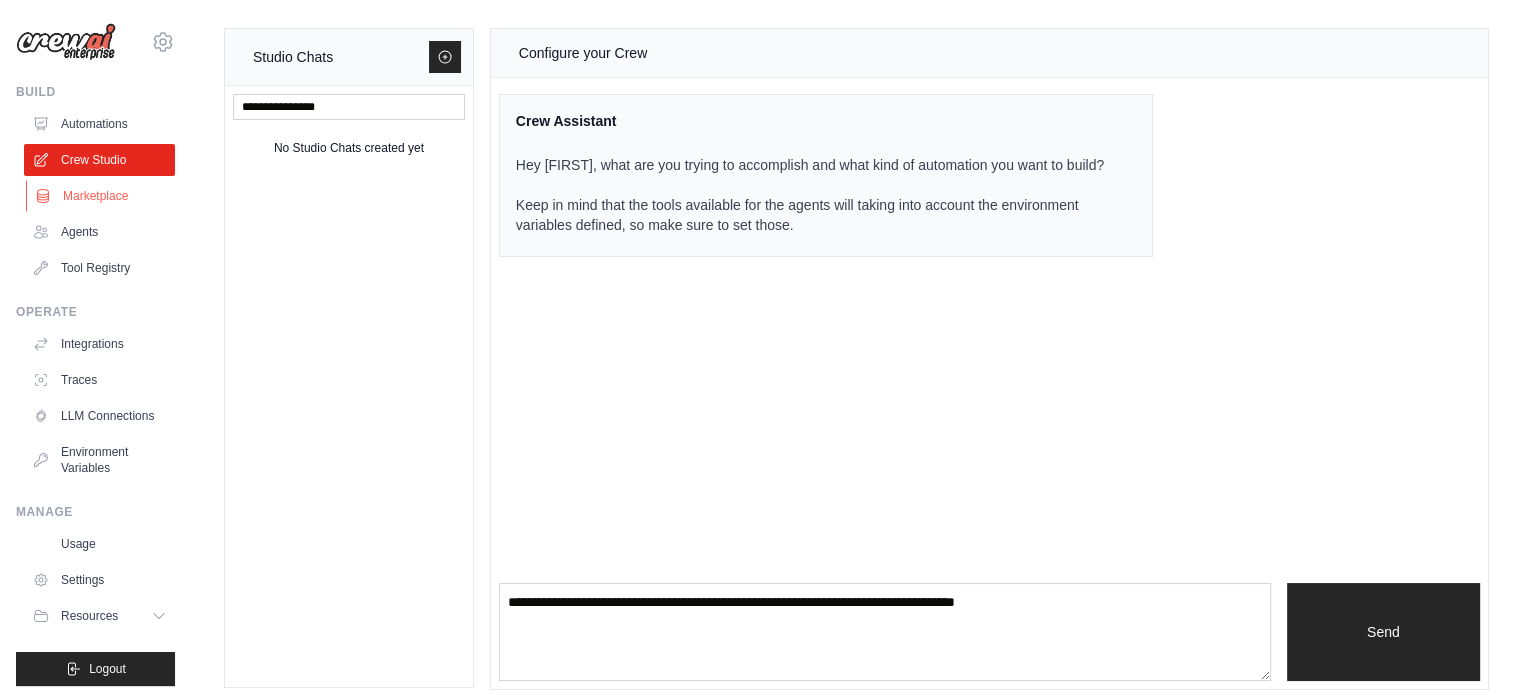 click on "Marketplace" at bounding box center [101, 196] 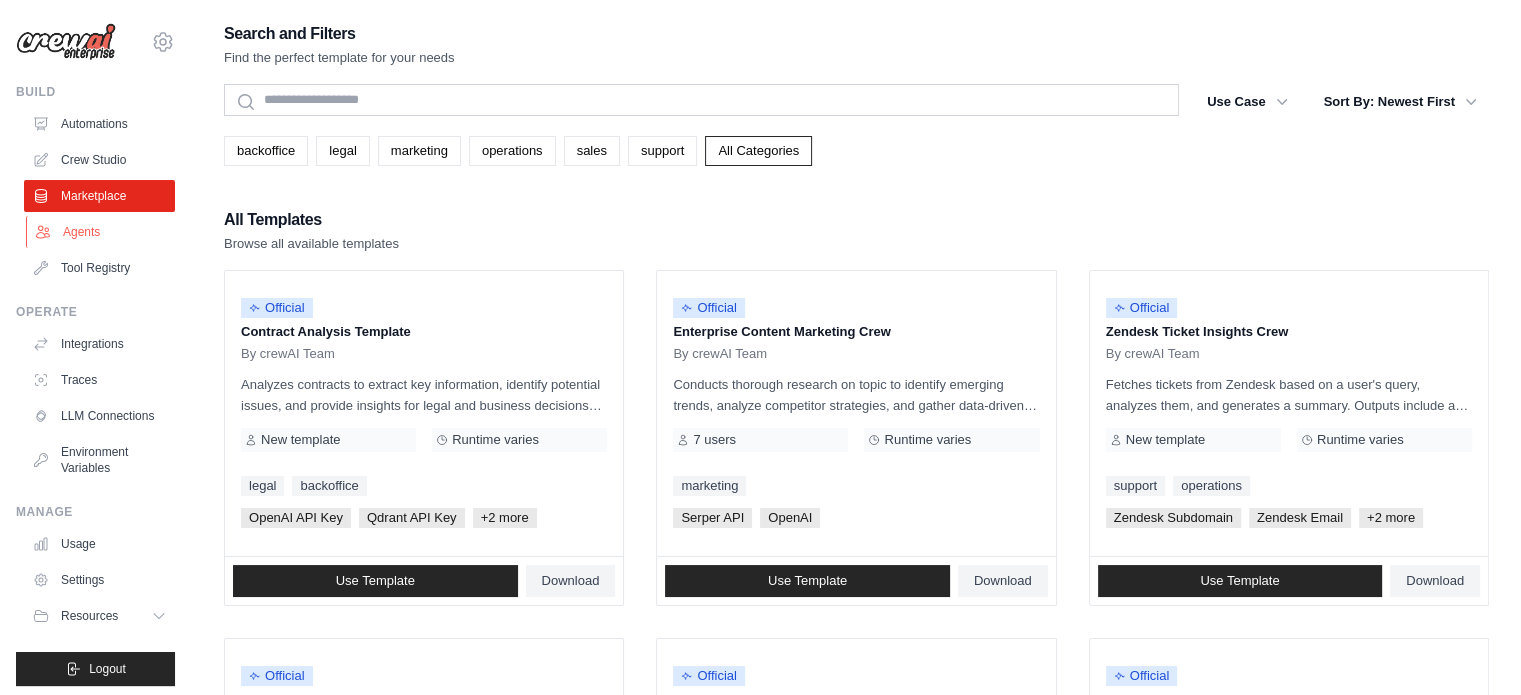 click on "Agents" at bounding box center [101, 232] 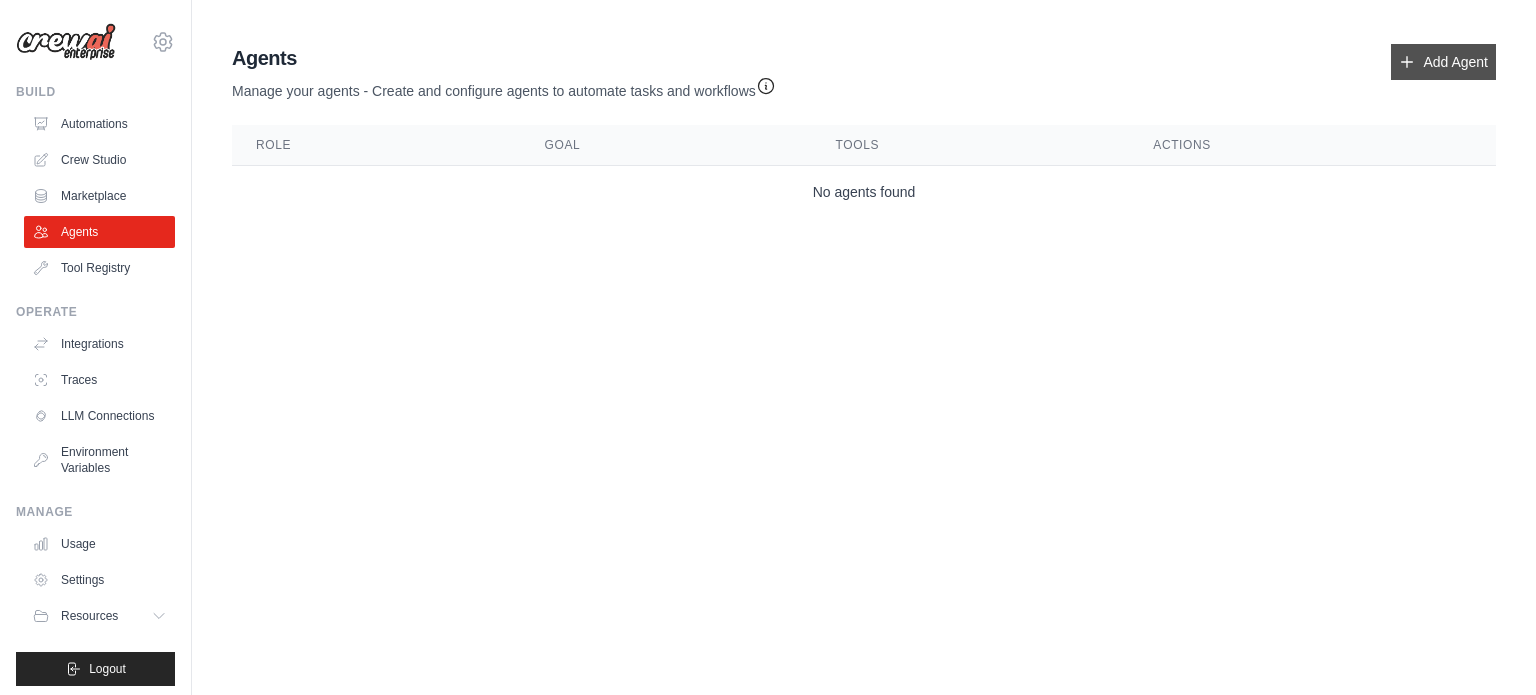 click on "Add Agent" at bounding box center [1443, 62] 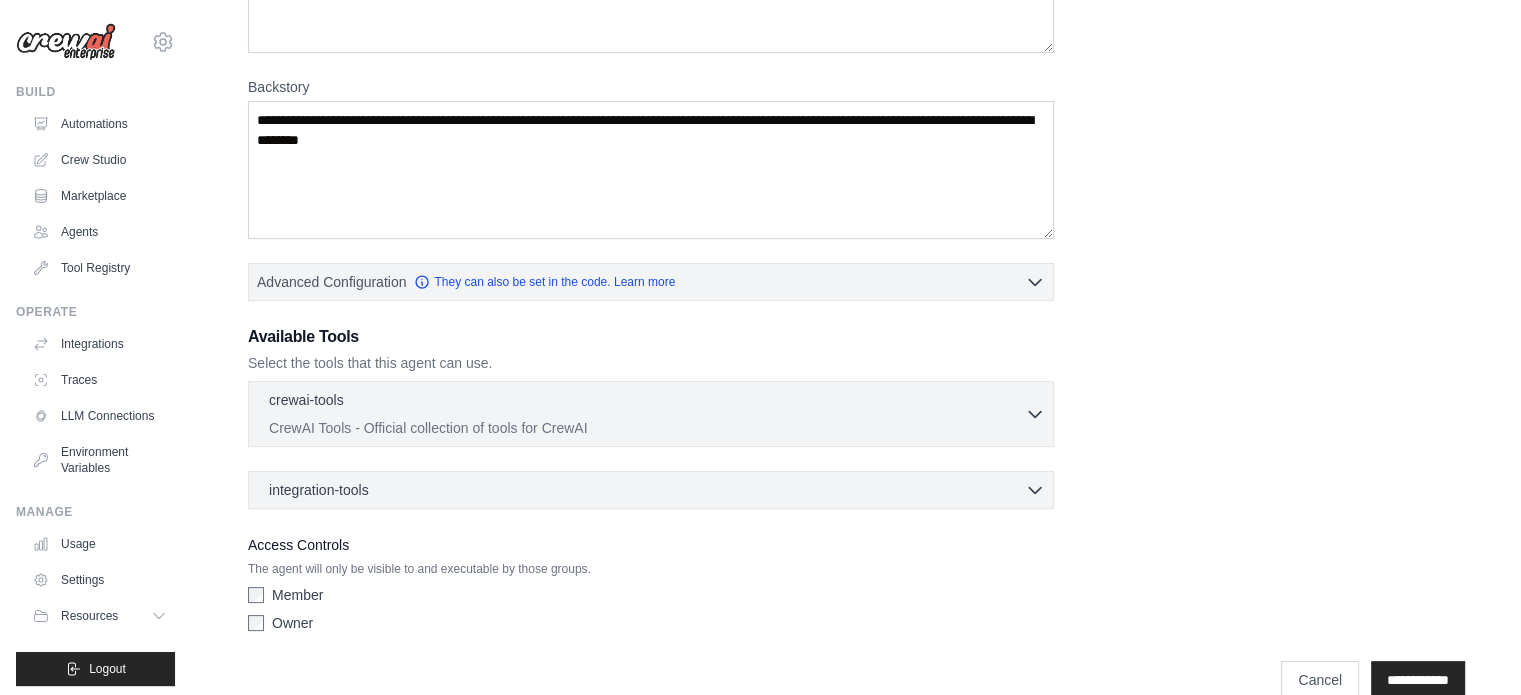 scroll, scrollTop: 284, scrollLeft: 0, axis: vertical 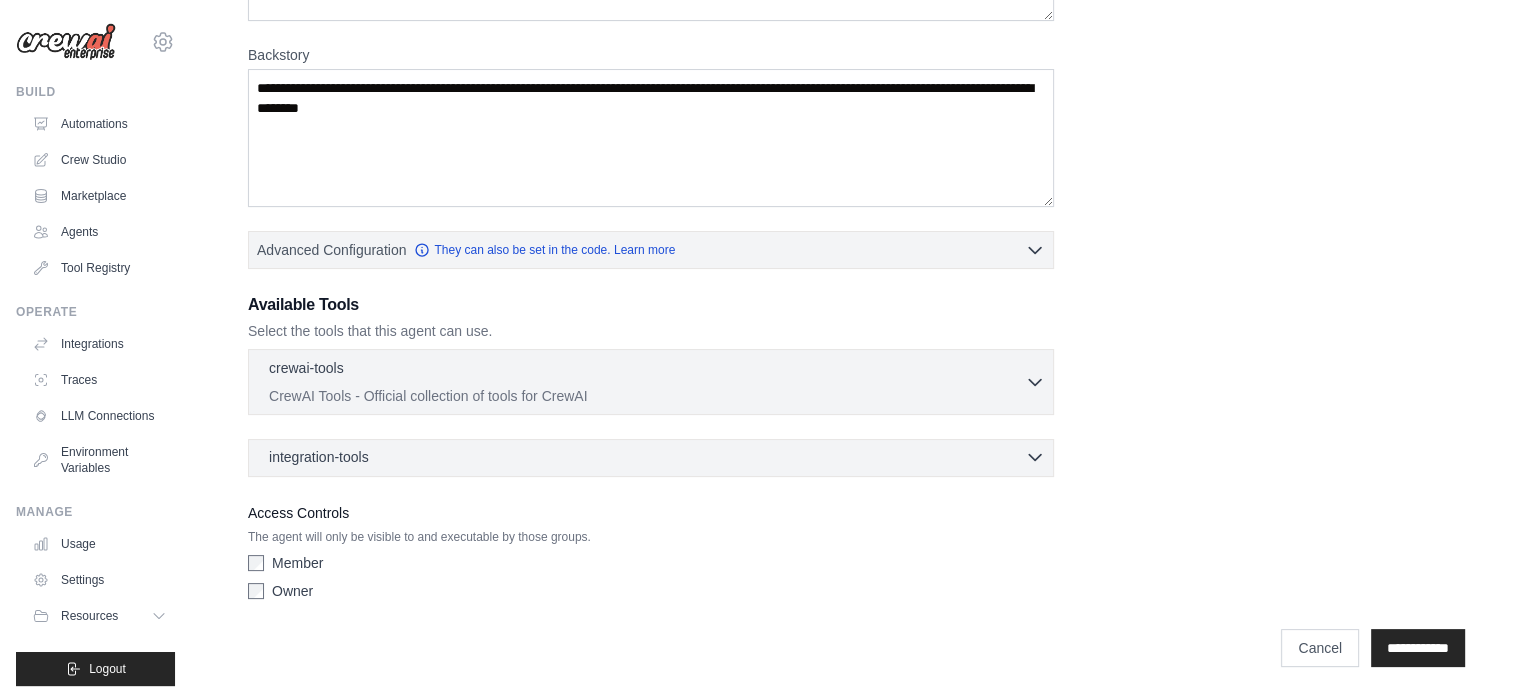 click on "integration-tools
0 selected" at bounding box center [657, 457] 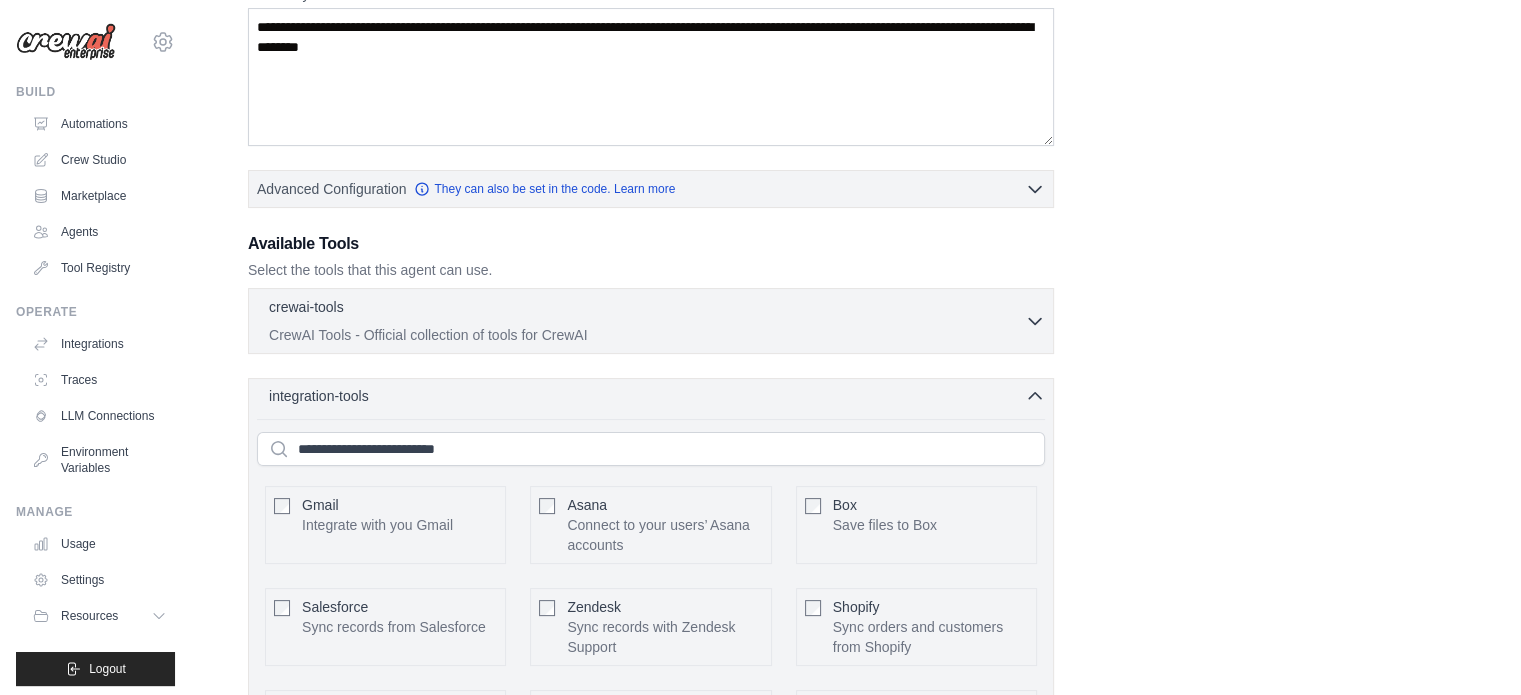scroll, scrollTop: 325, scrollLeft: 0, axis: vertical 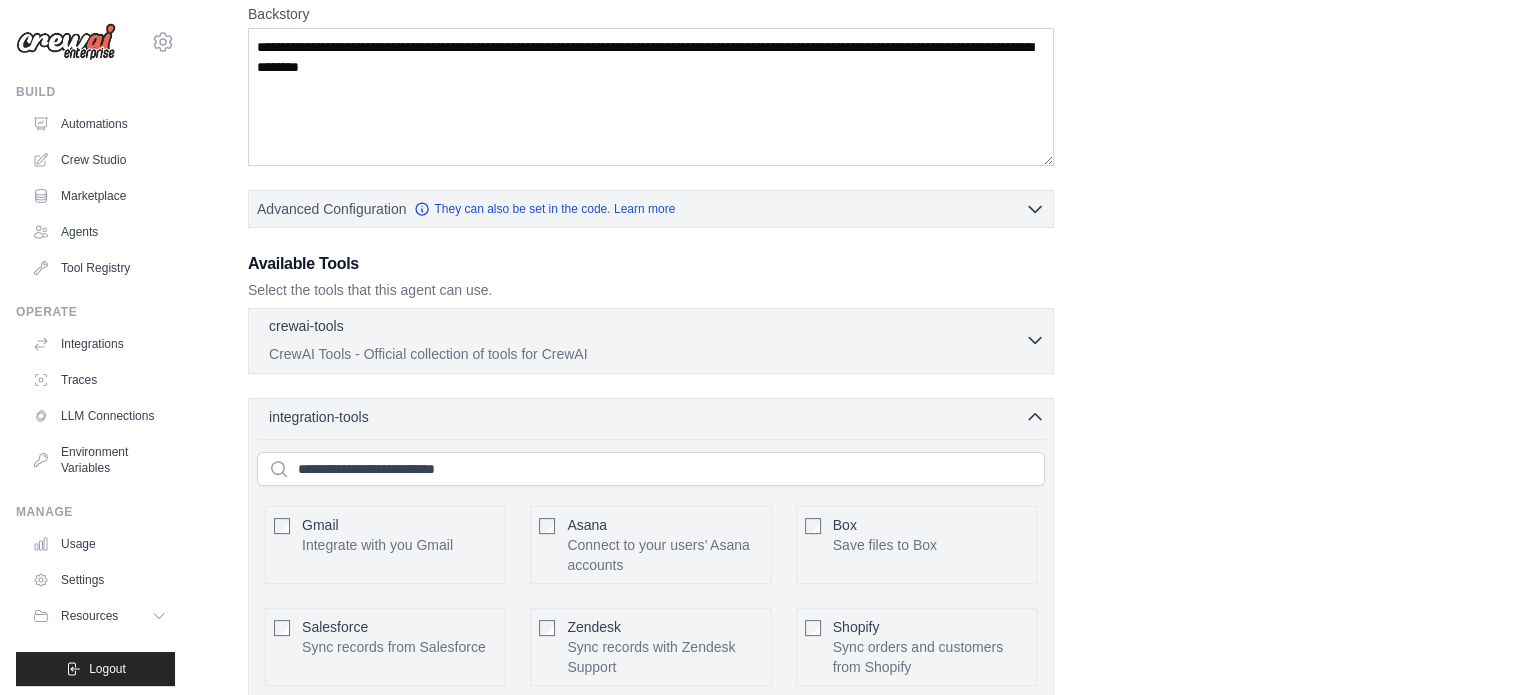 click on "CrewAI Tools - Official collection of tools for CrewAI" at bounding box center (647, 354) 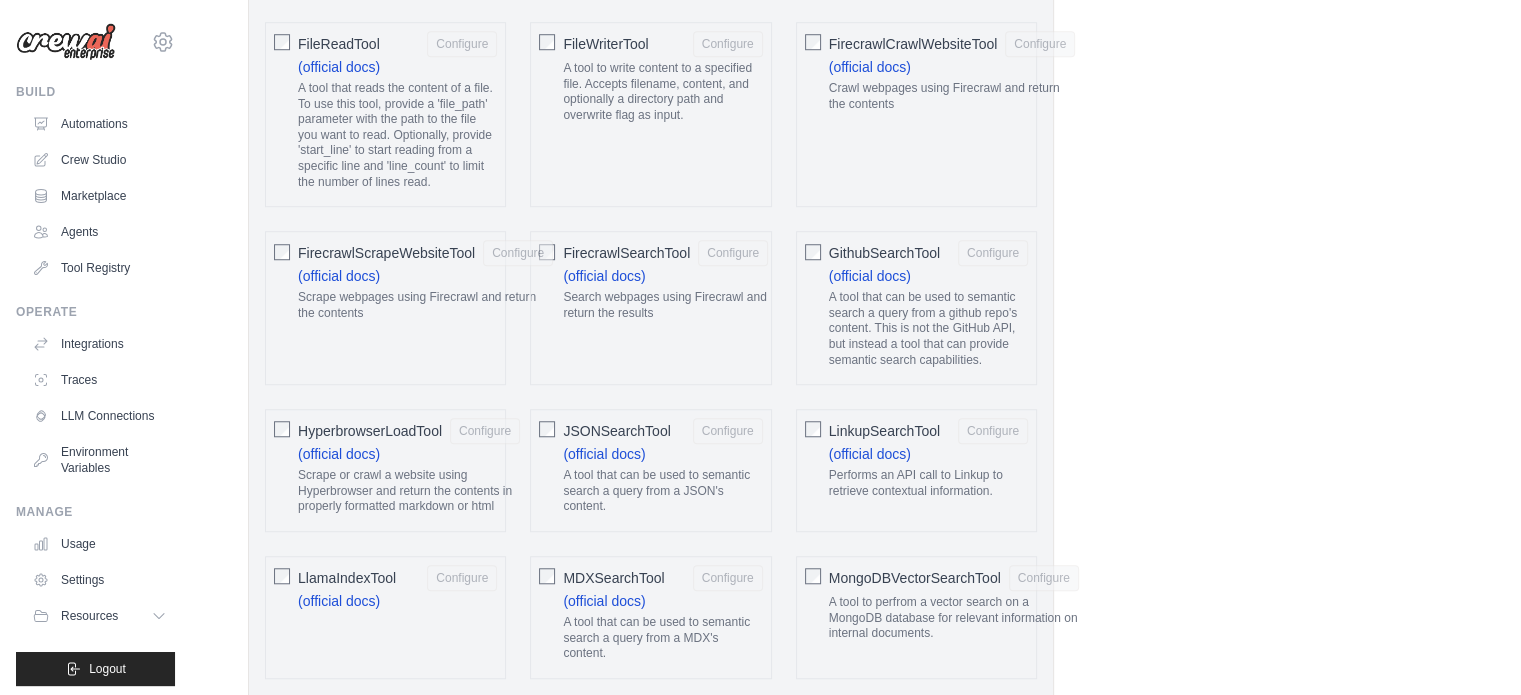 scroll, scrollTop: 916, scrollLeft: 0, axis: vertical 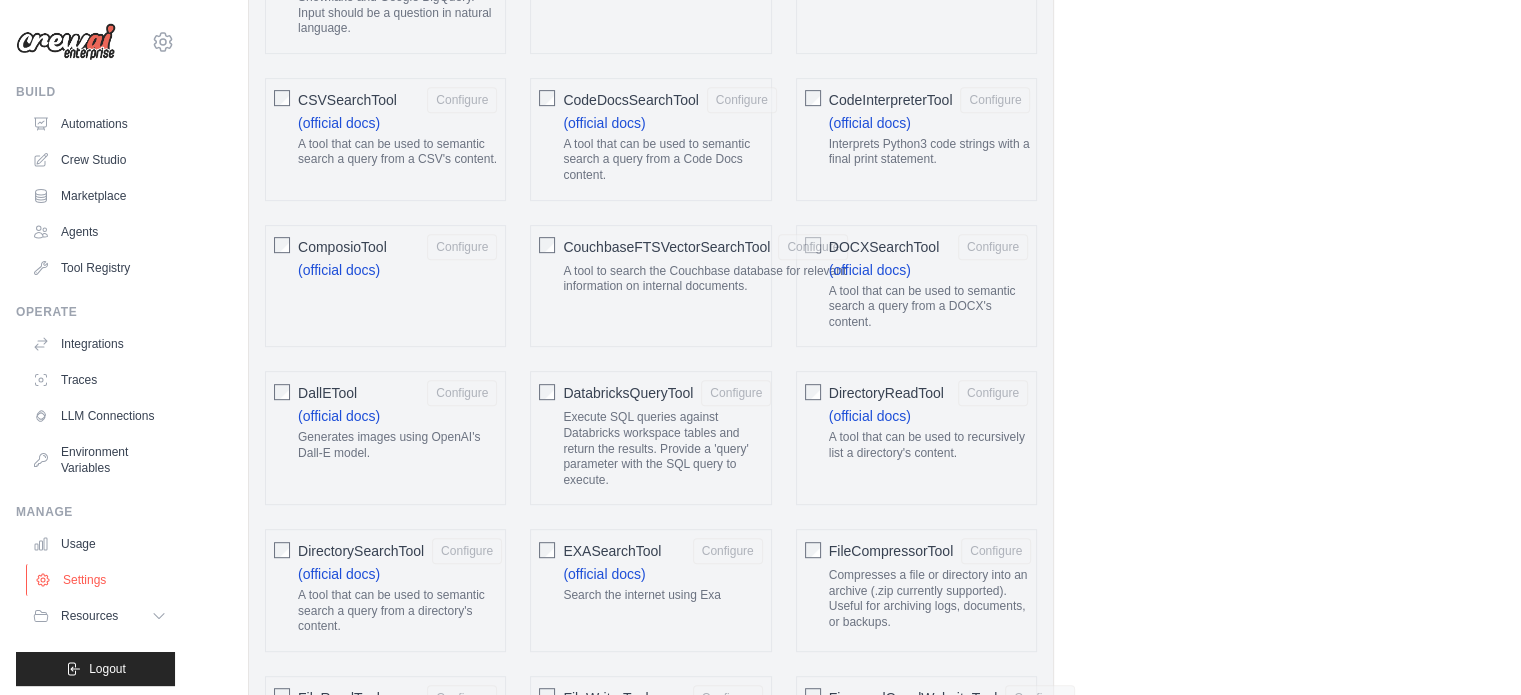 click on "Settings" at bounding box center (101, 580) 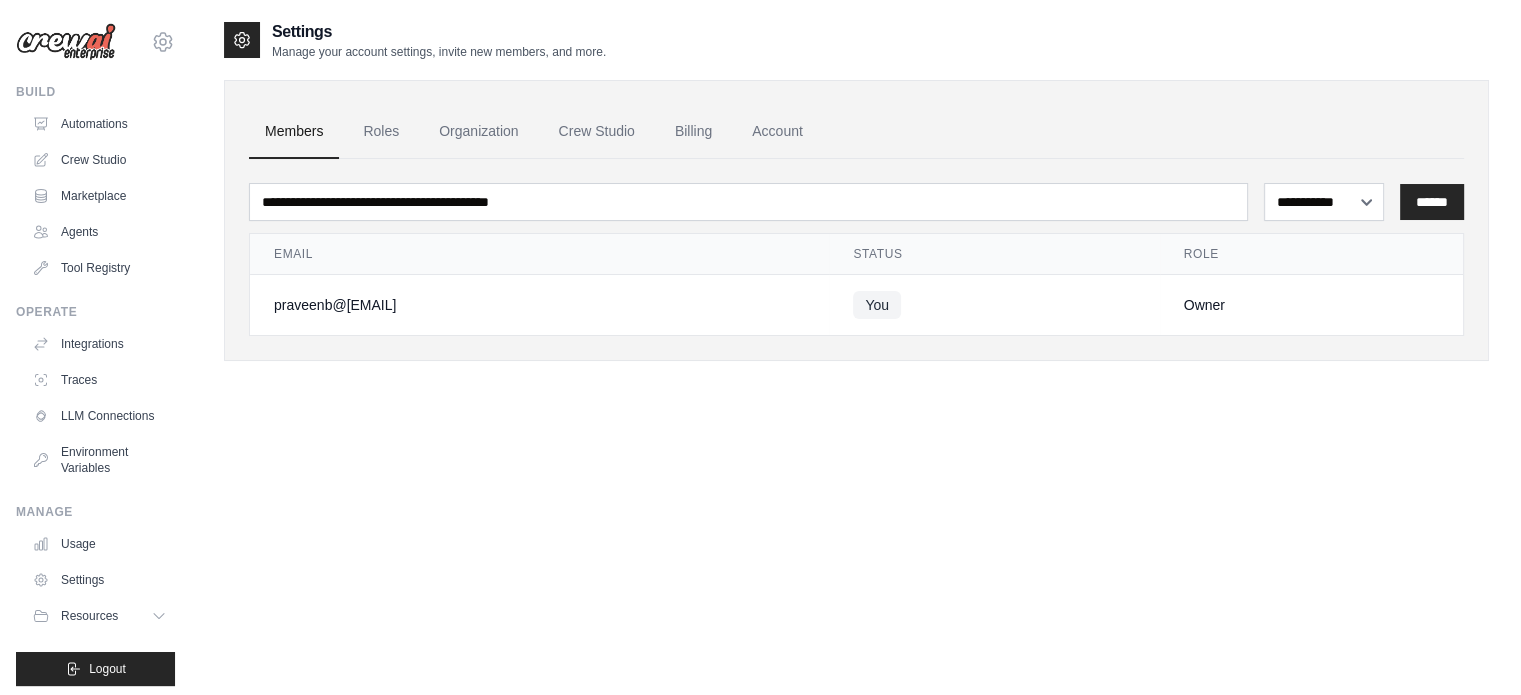 scroll, scrollTop: 22, scrollLeft: 0, axis: vertical 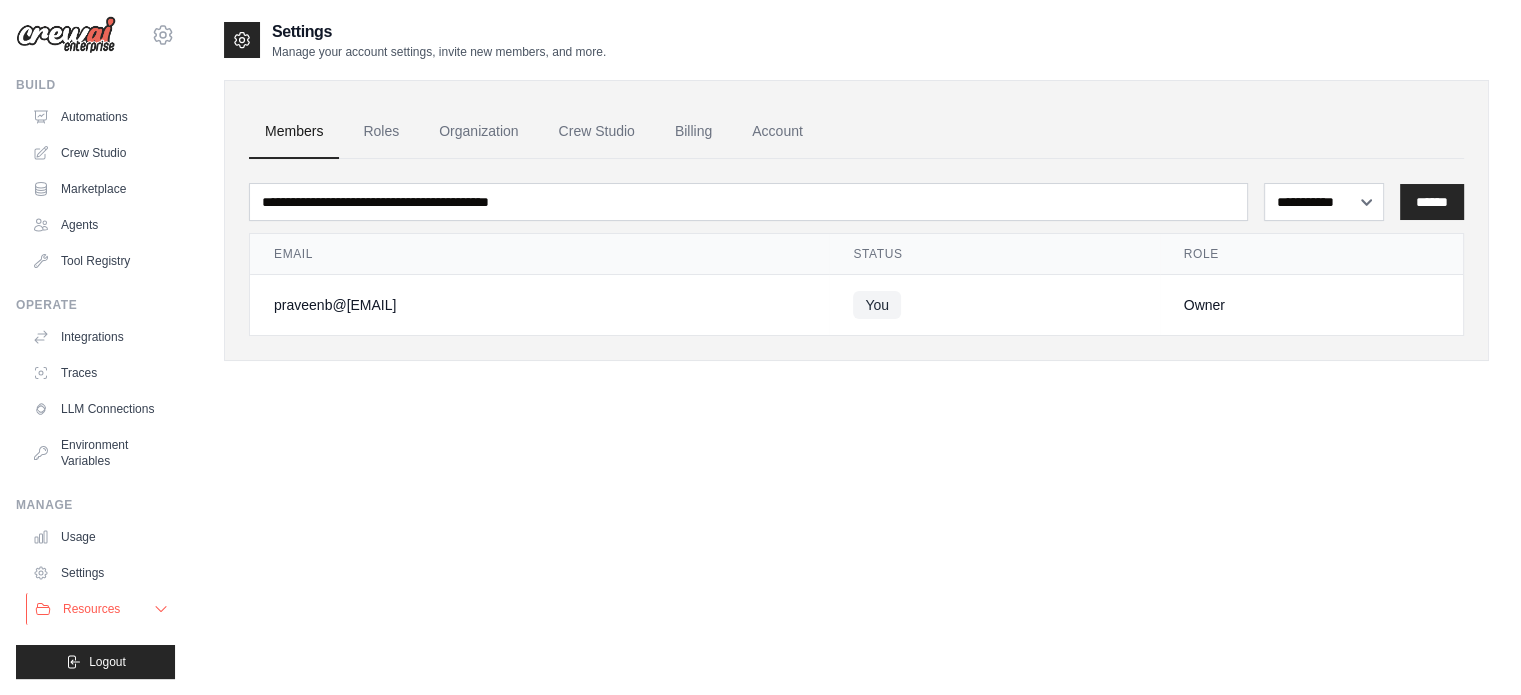 click on "Resources" at bounding box center [91, 609] 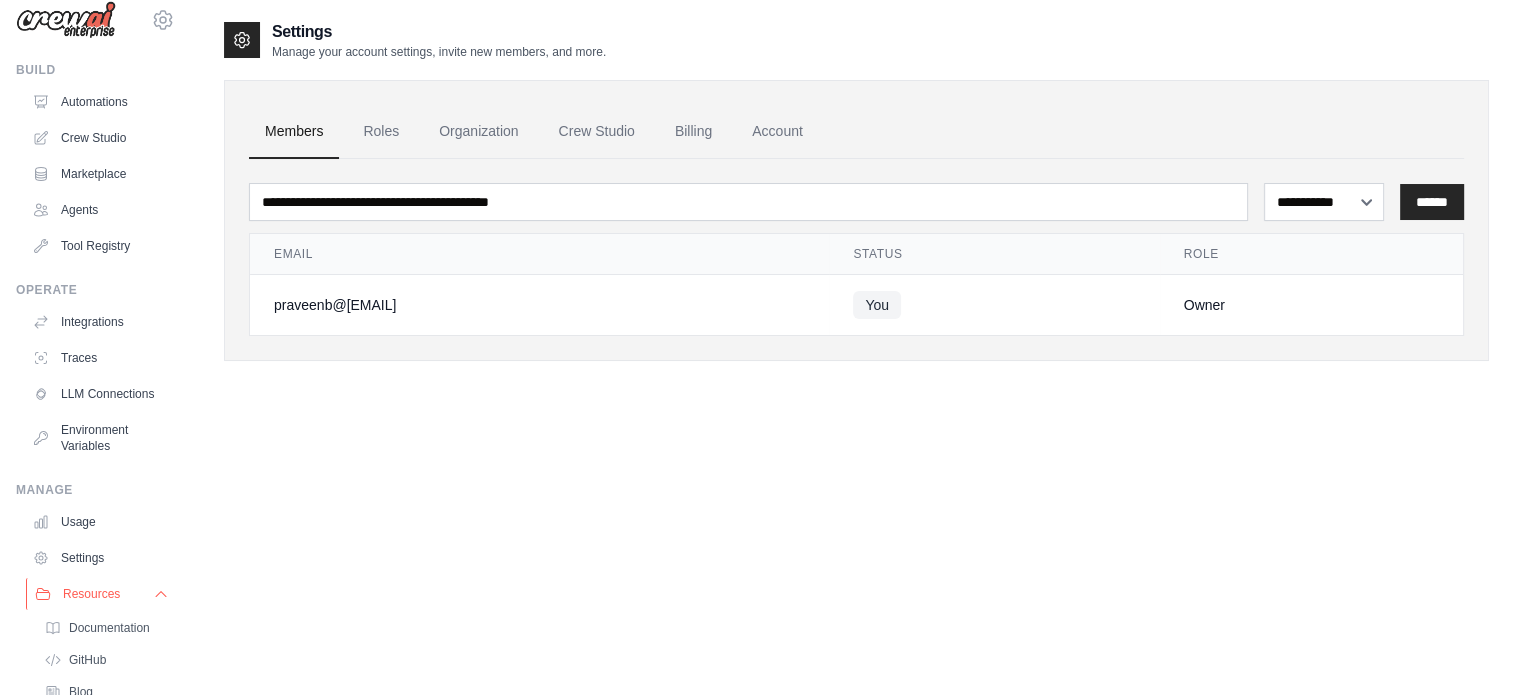 scroll, scrollTop: 150, scrollLeft: 0, axis: vertical 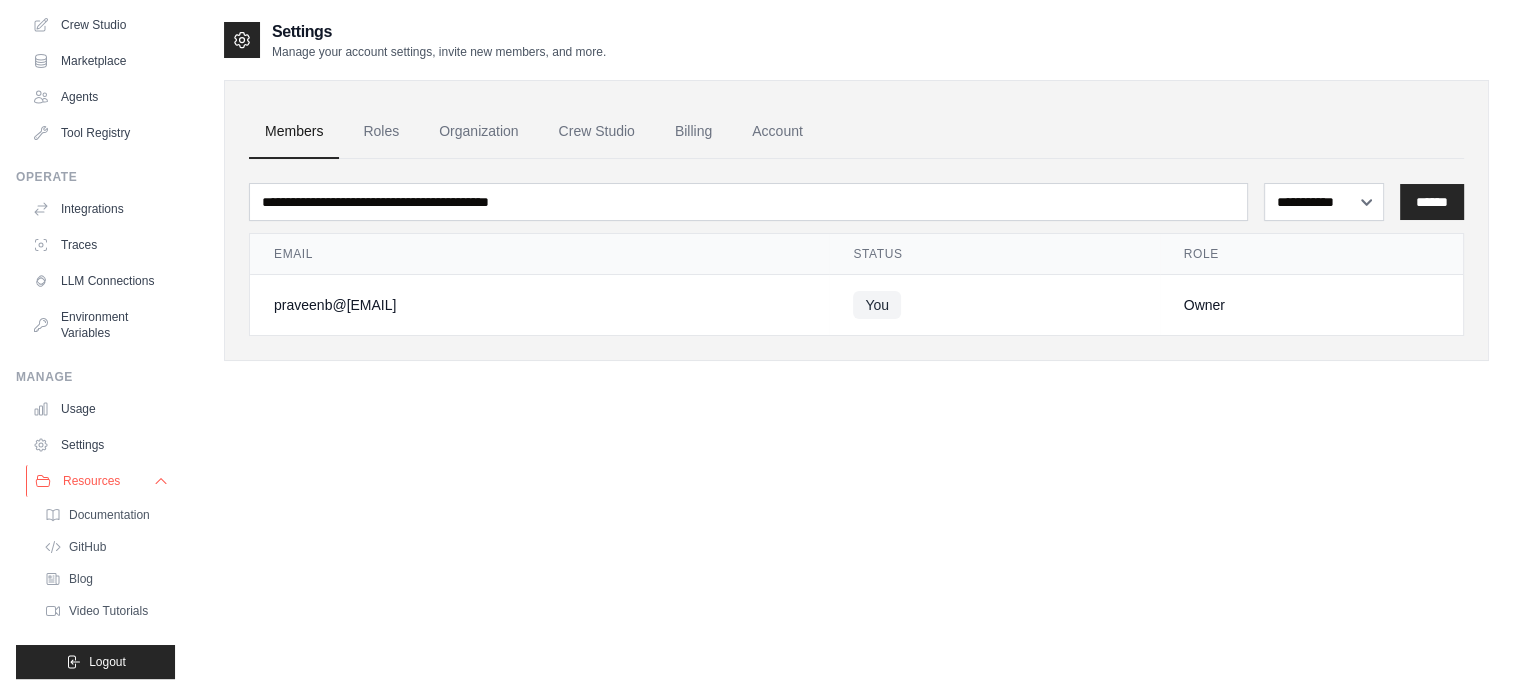 click 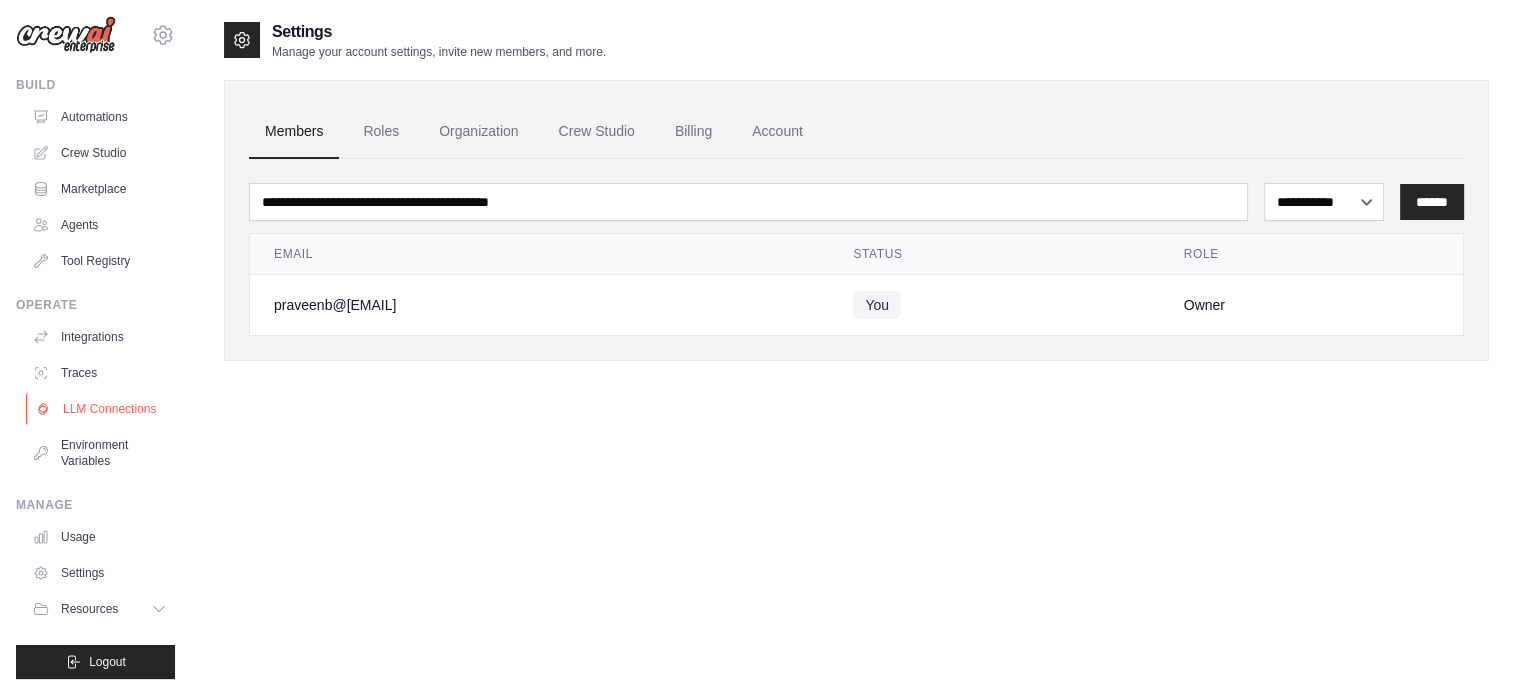 scroll, scrollTop: 0, scrollLeft: 0, axis: both 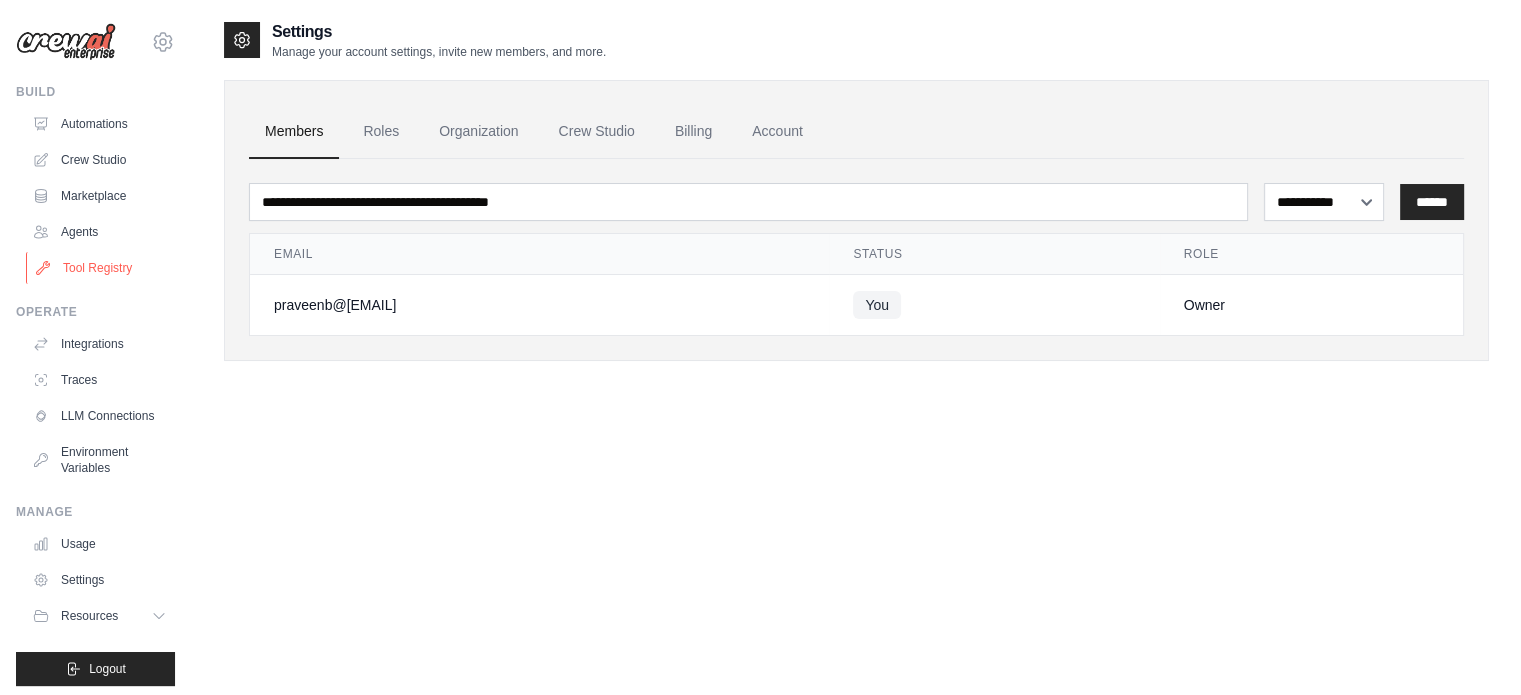 click on "Tool Registry" at bounding box center (101, 268) 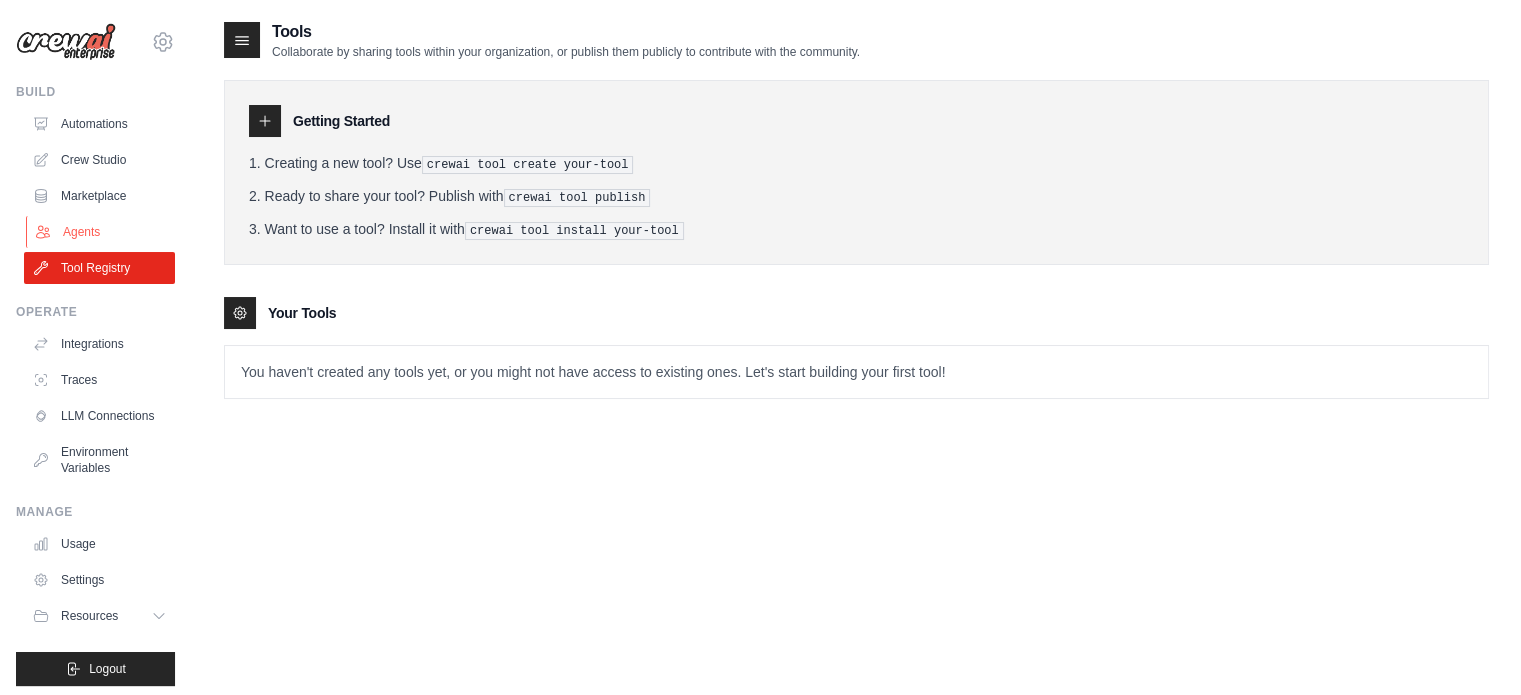 click on "Agents" at bounding box center (101, 232) 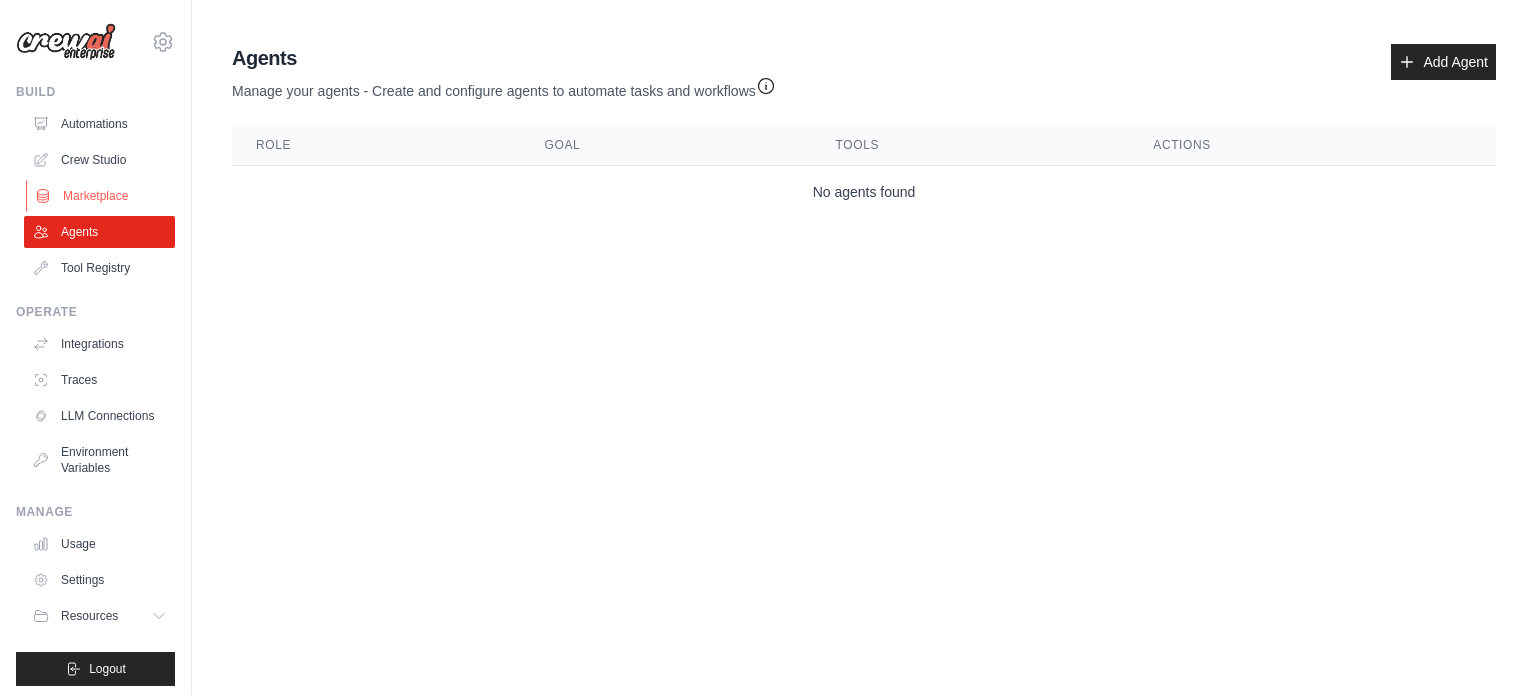 click on "Marketplace" at bounding box center (101, 196) 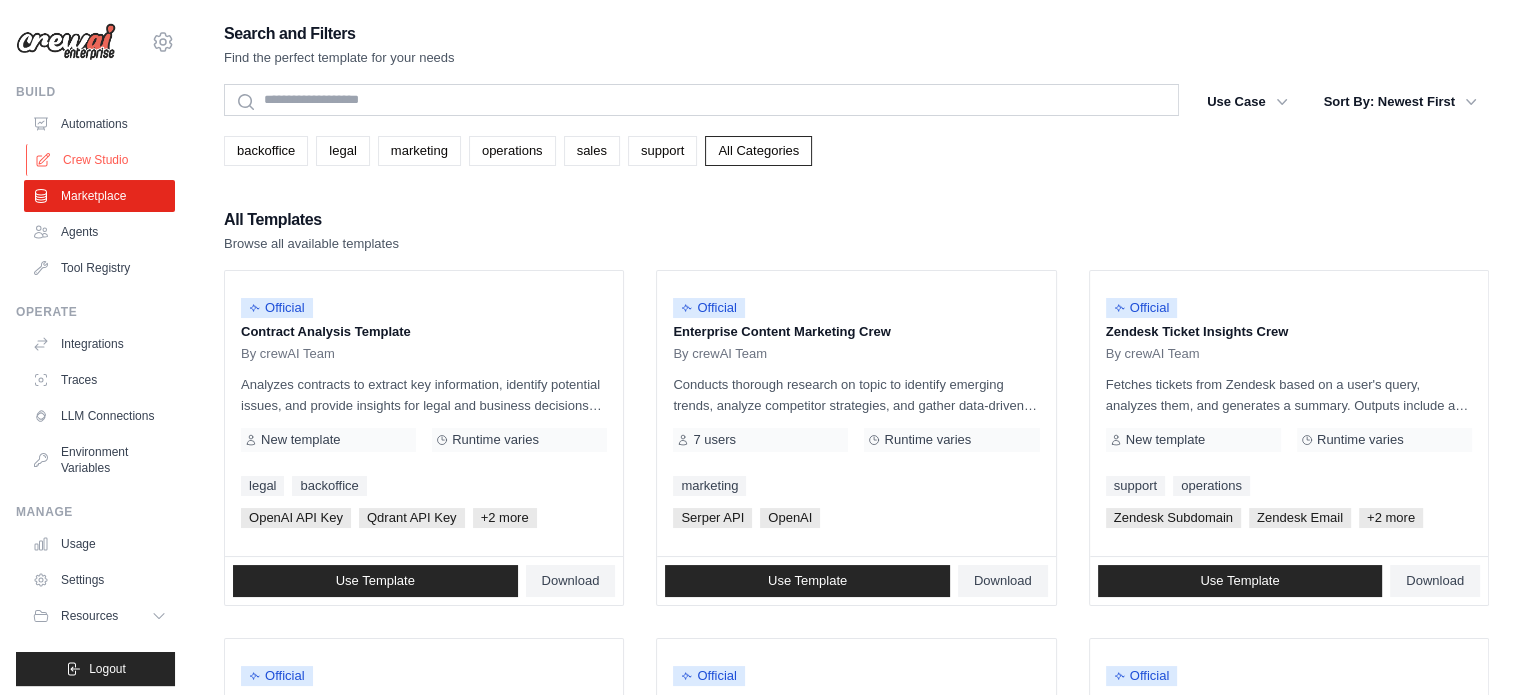 click on "Crew Studio" at bounding box center (101, 160) 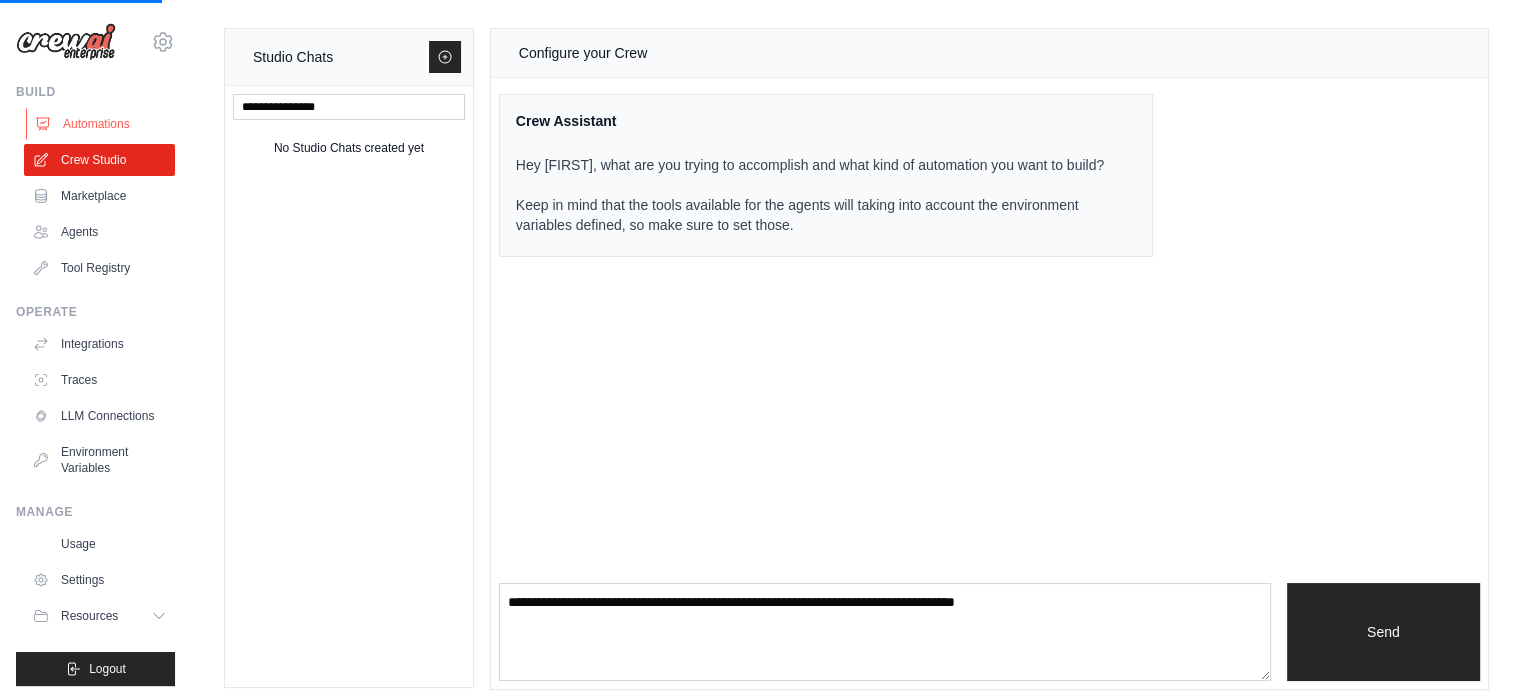click on "Automations" at bounding box center (101, 124) 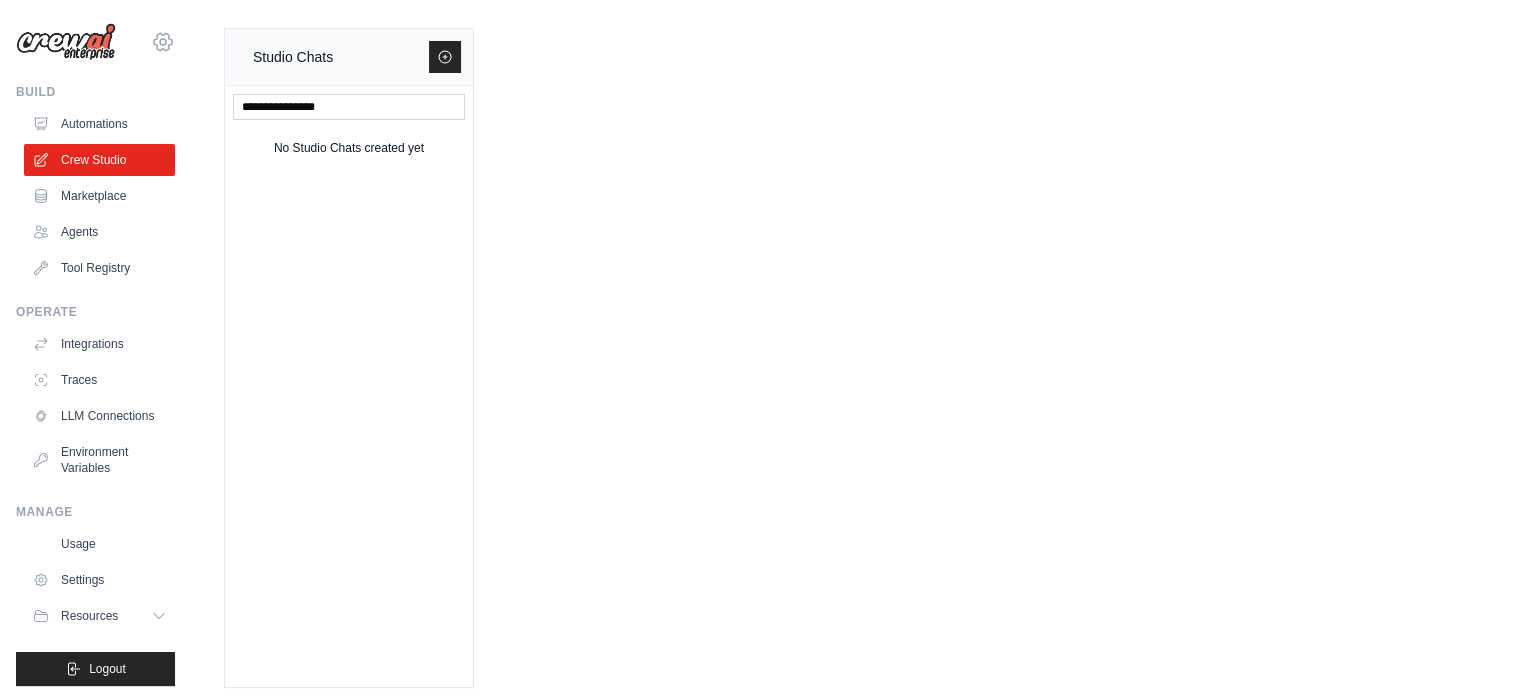 click 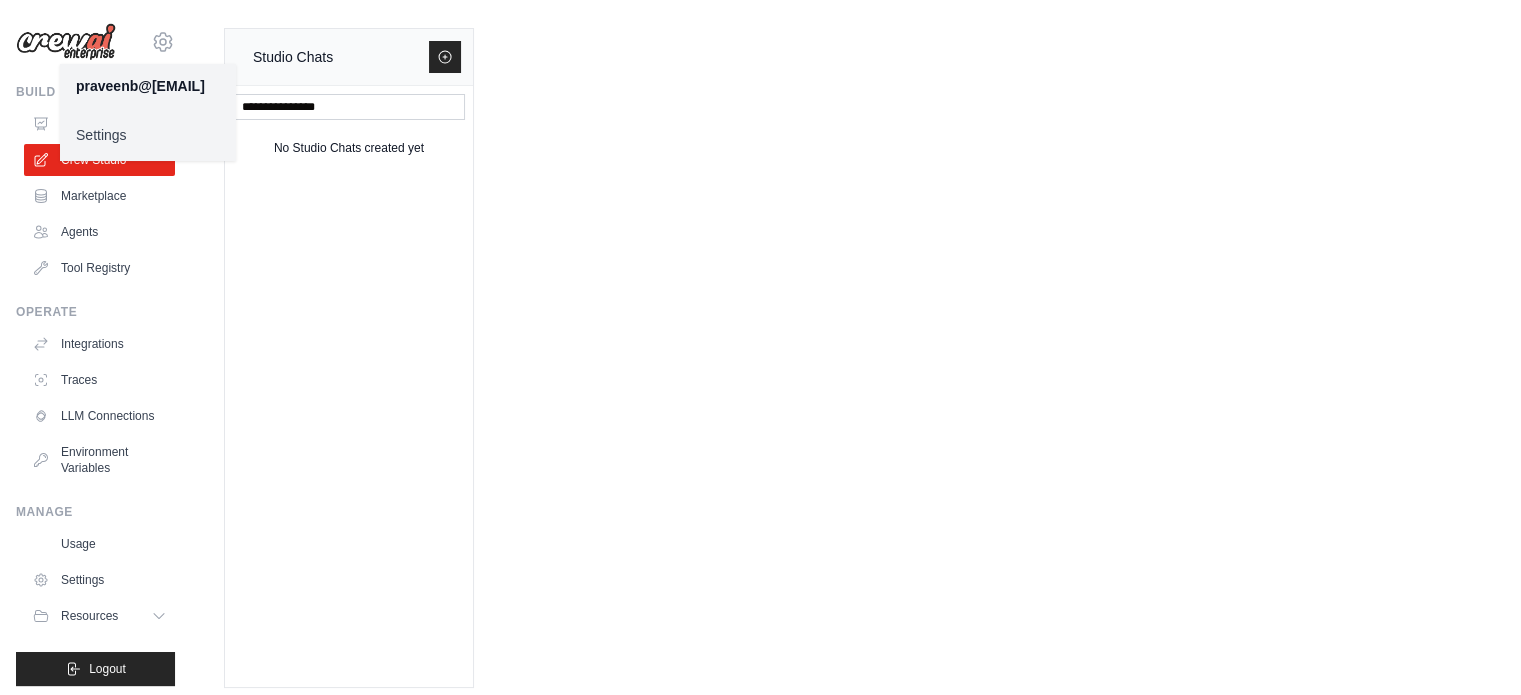 click on "Settings" at bounding box center [148, 135] 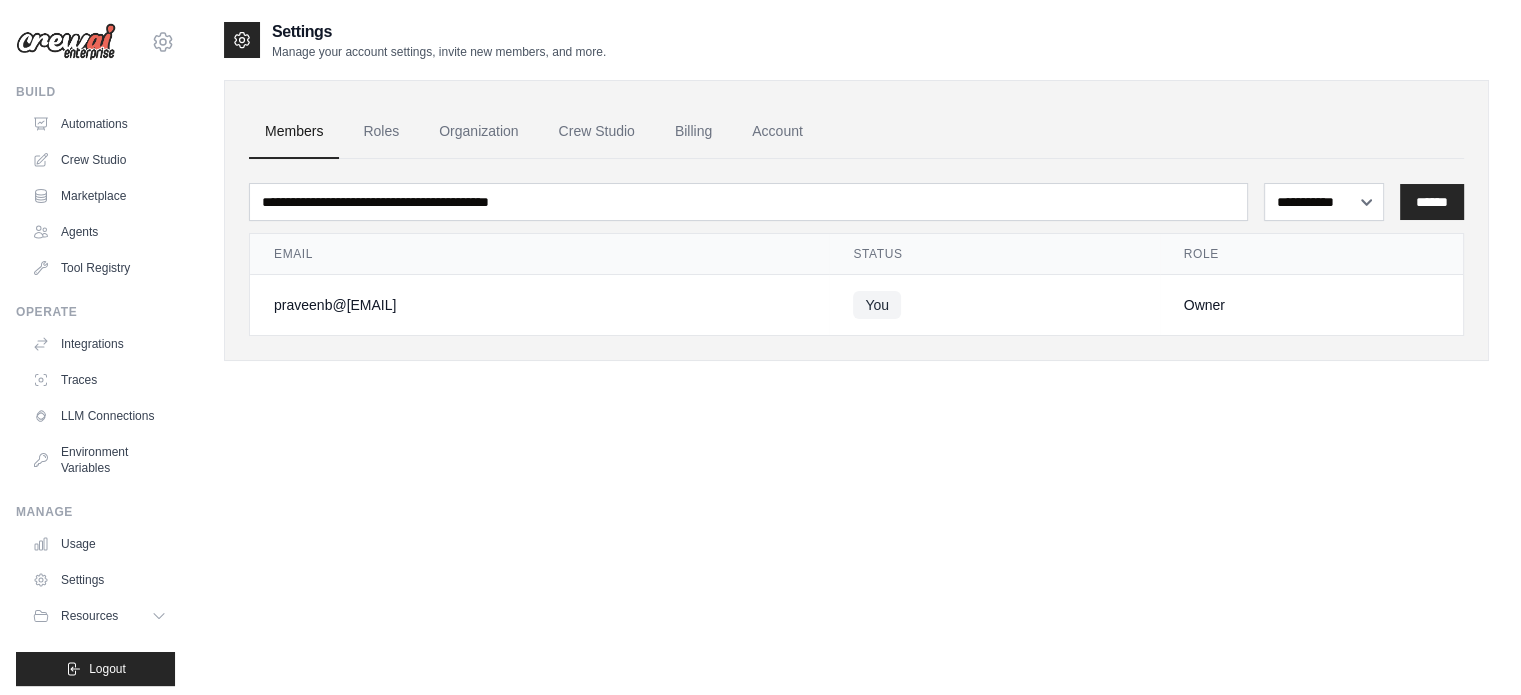 scroll, scrollTop: 40, scrollLeft: 0, axis: vertical 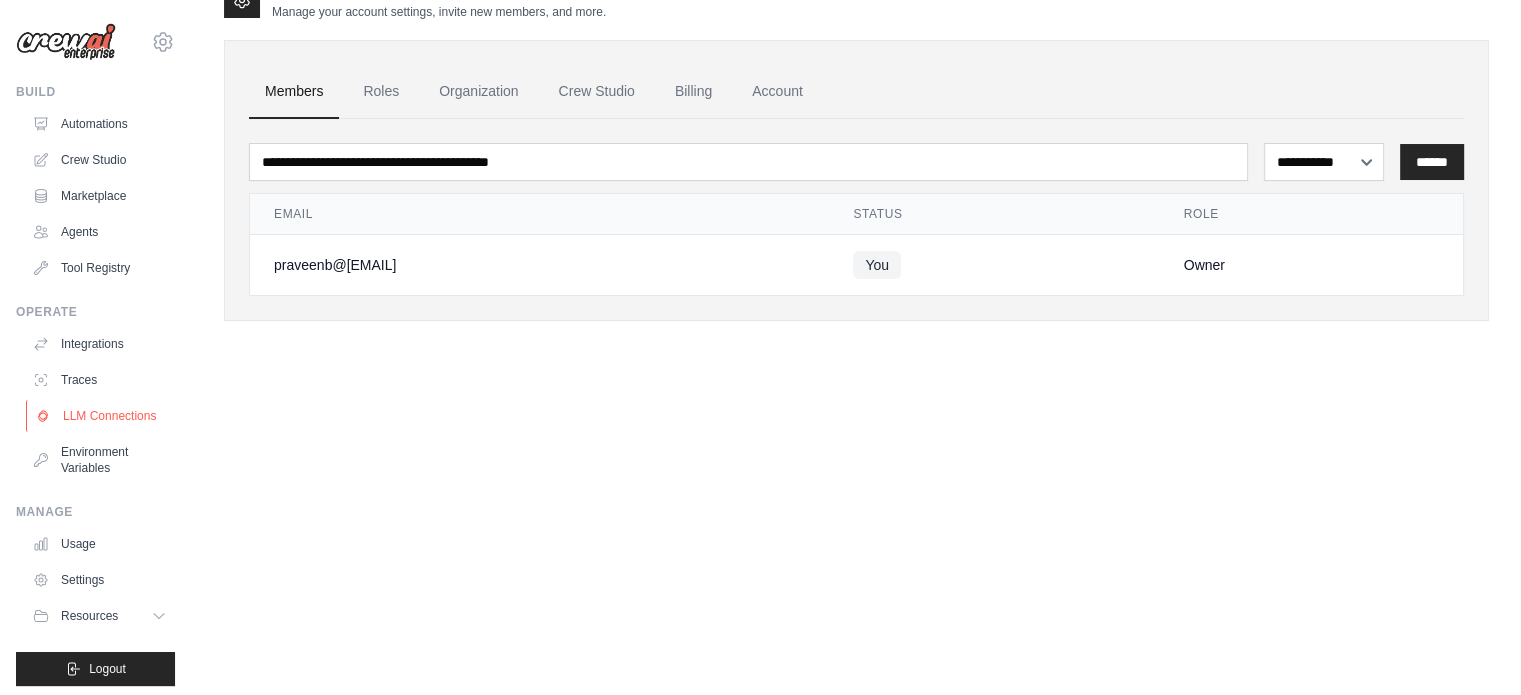click on "LLM Connections" at bounding box center (101, 416) 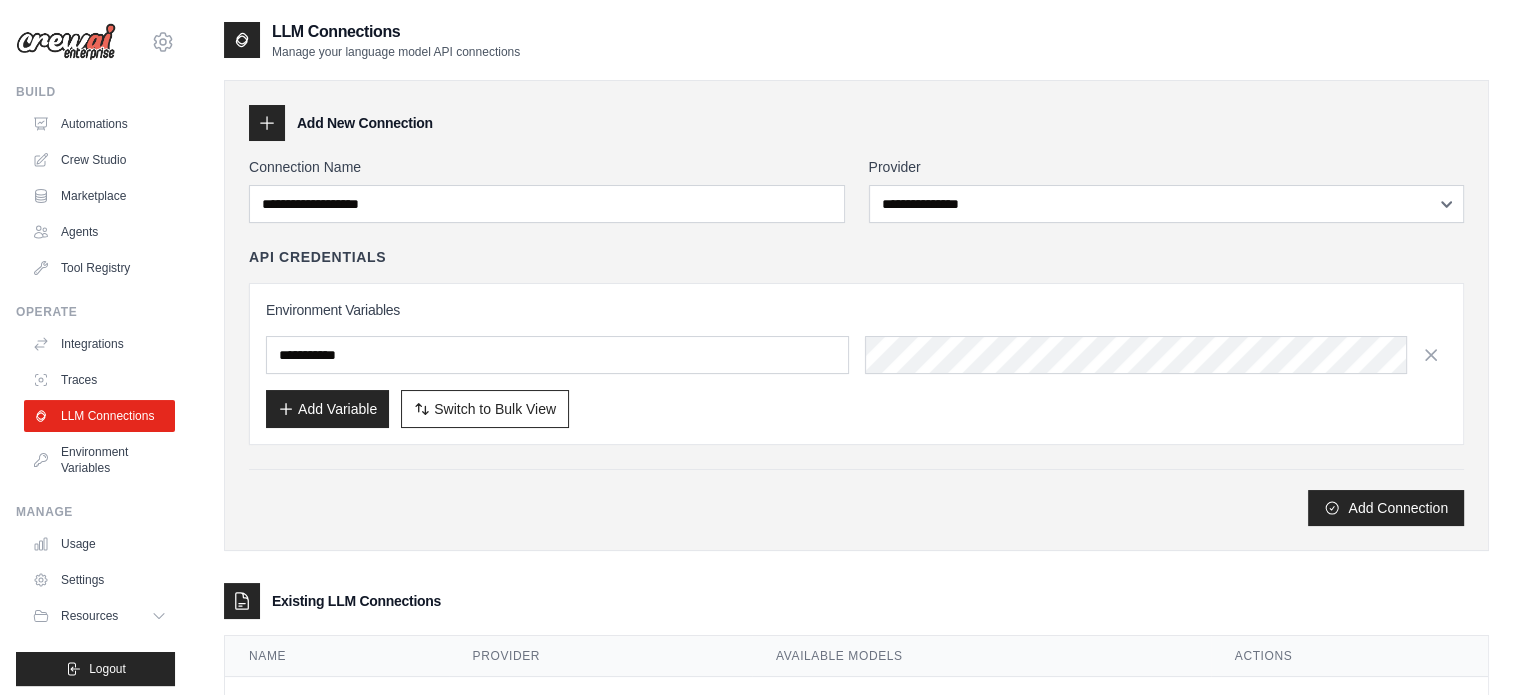 scroll, scrollTop: 84, scrollLeft: 0, axis: vertical 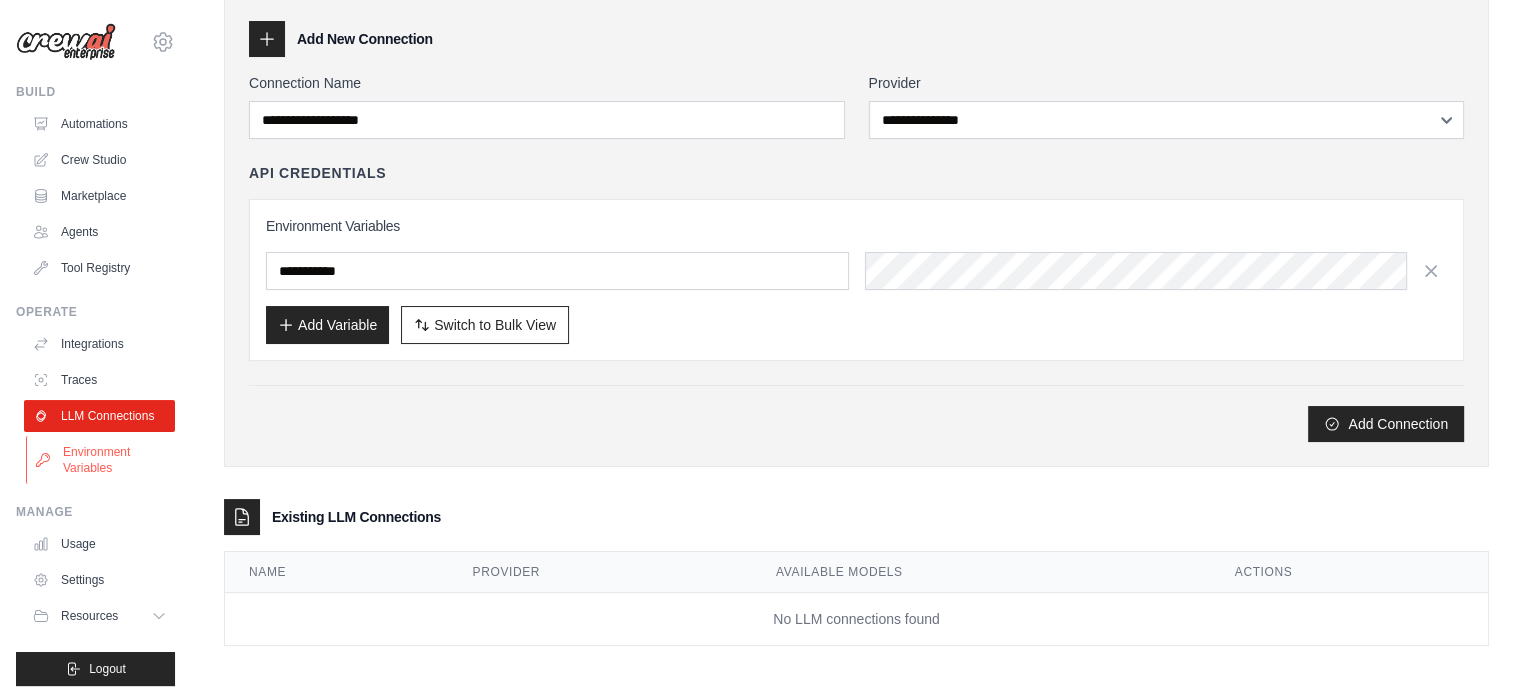 click on "Environment Variables" at bounding box center (101, 460) 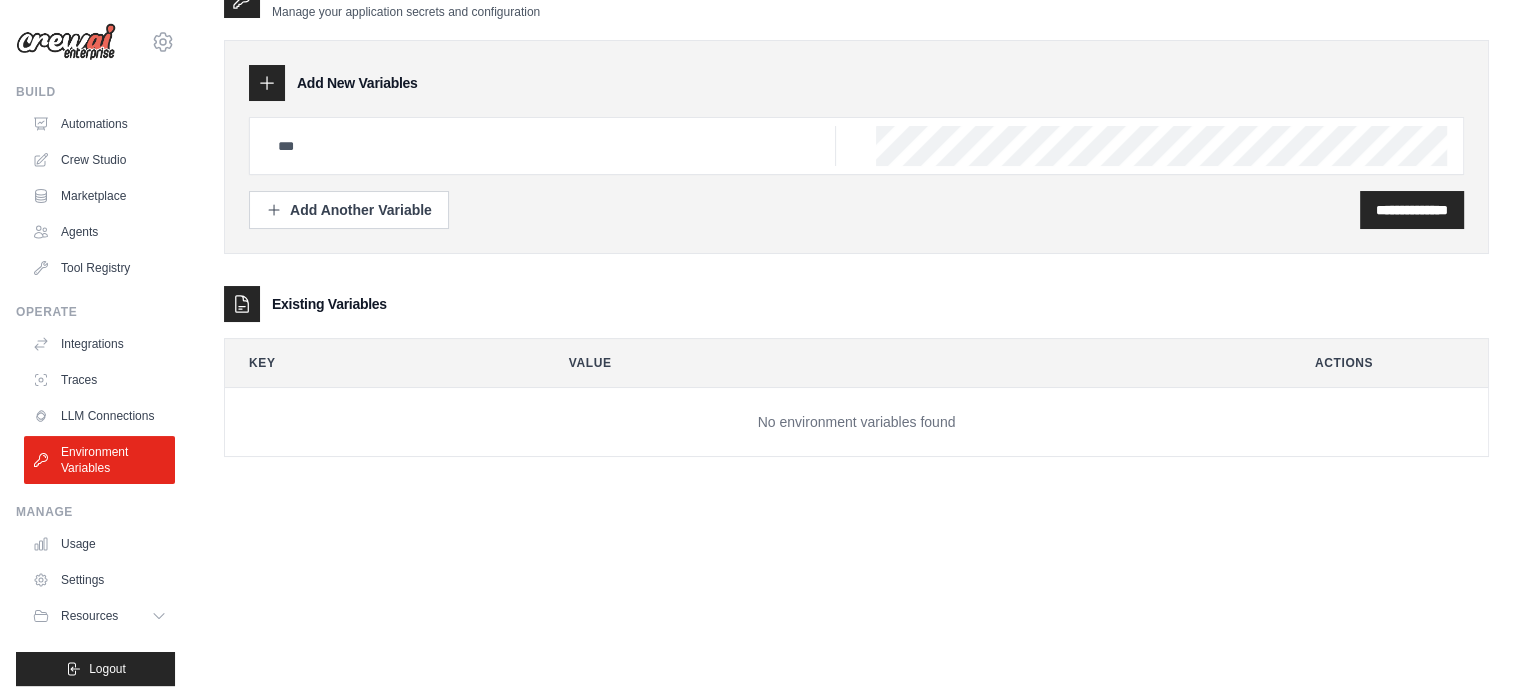scroll, scrollTop: 0, scrollLeft: 0, axis: both 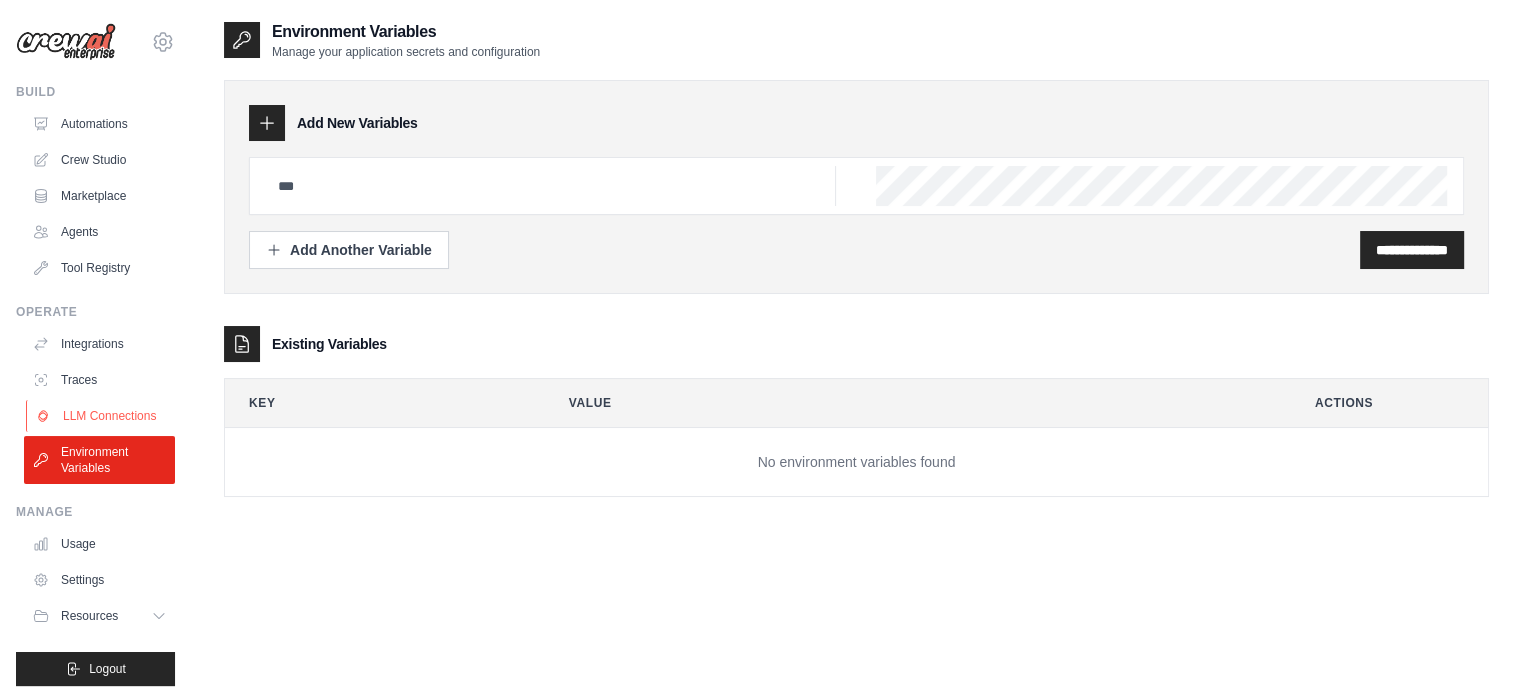 click on "LLM Connections" at bounding box center [101, 416] 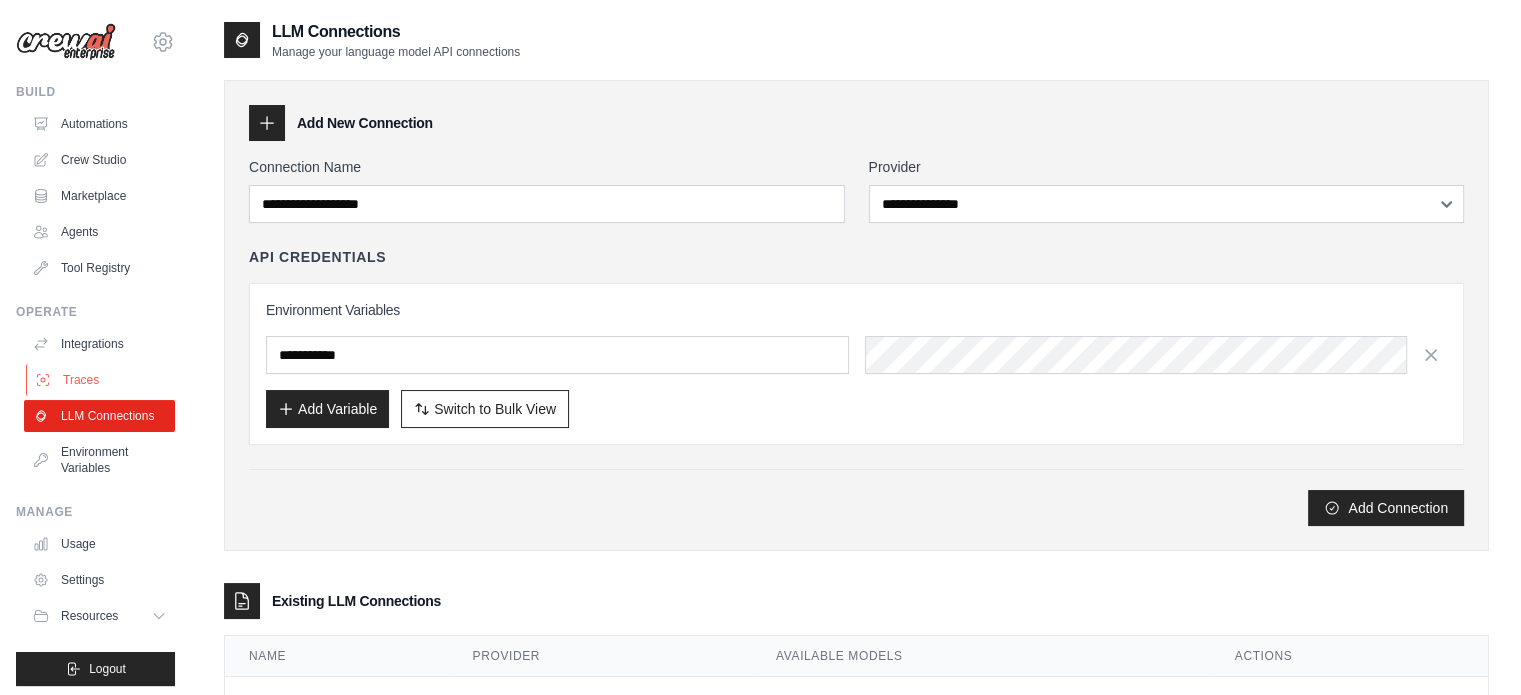 click on "Traces" at bounding box center [101, 380] 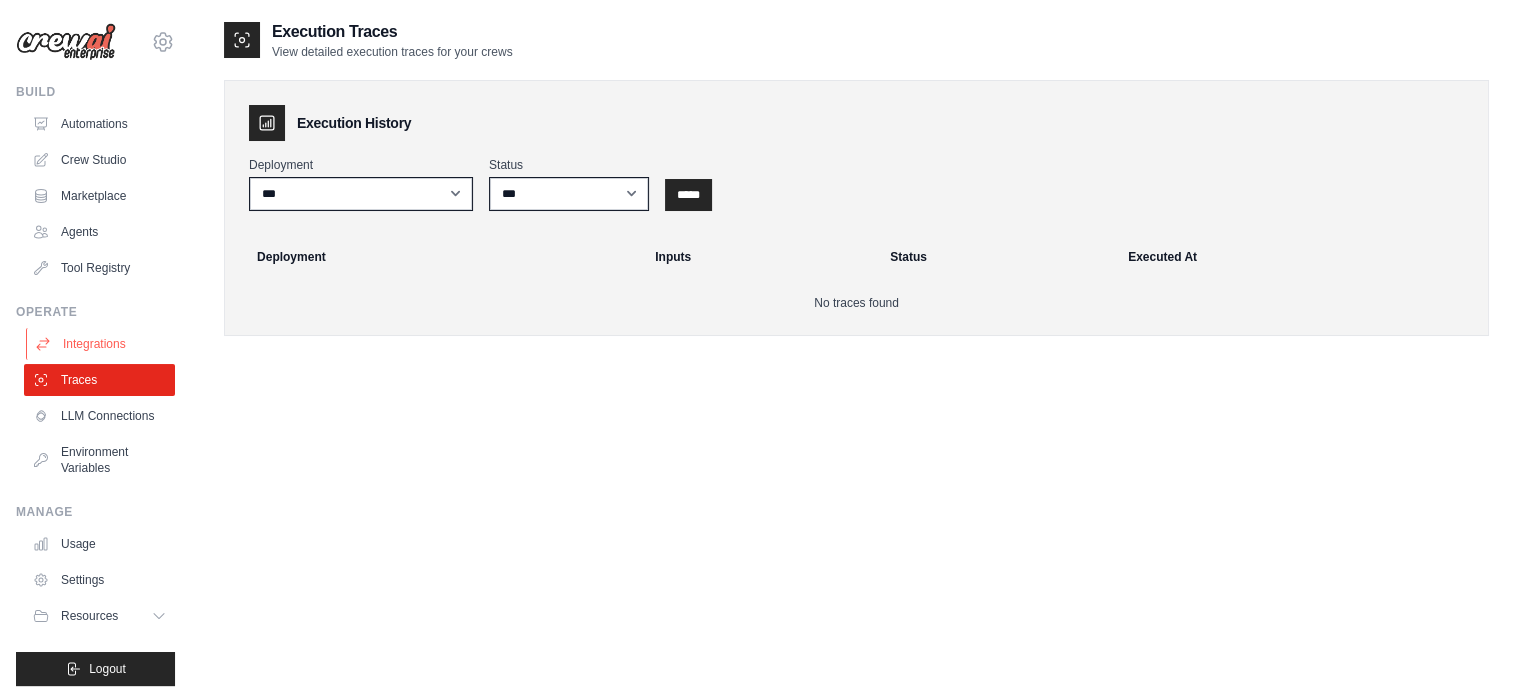 click on "Integrations" at bounding box center (101, 344) 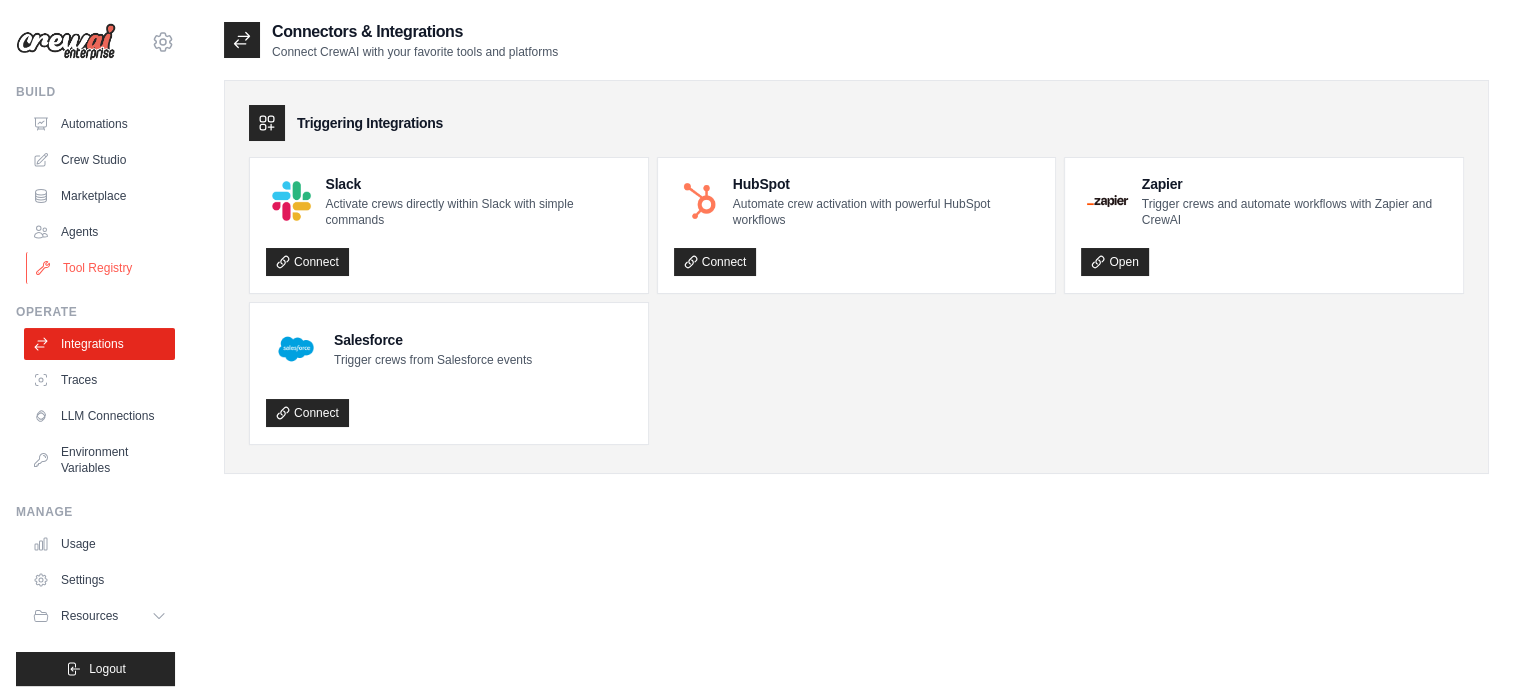 click on "Tool Registry" at bounding box center [101, 268] 